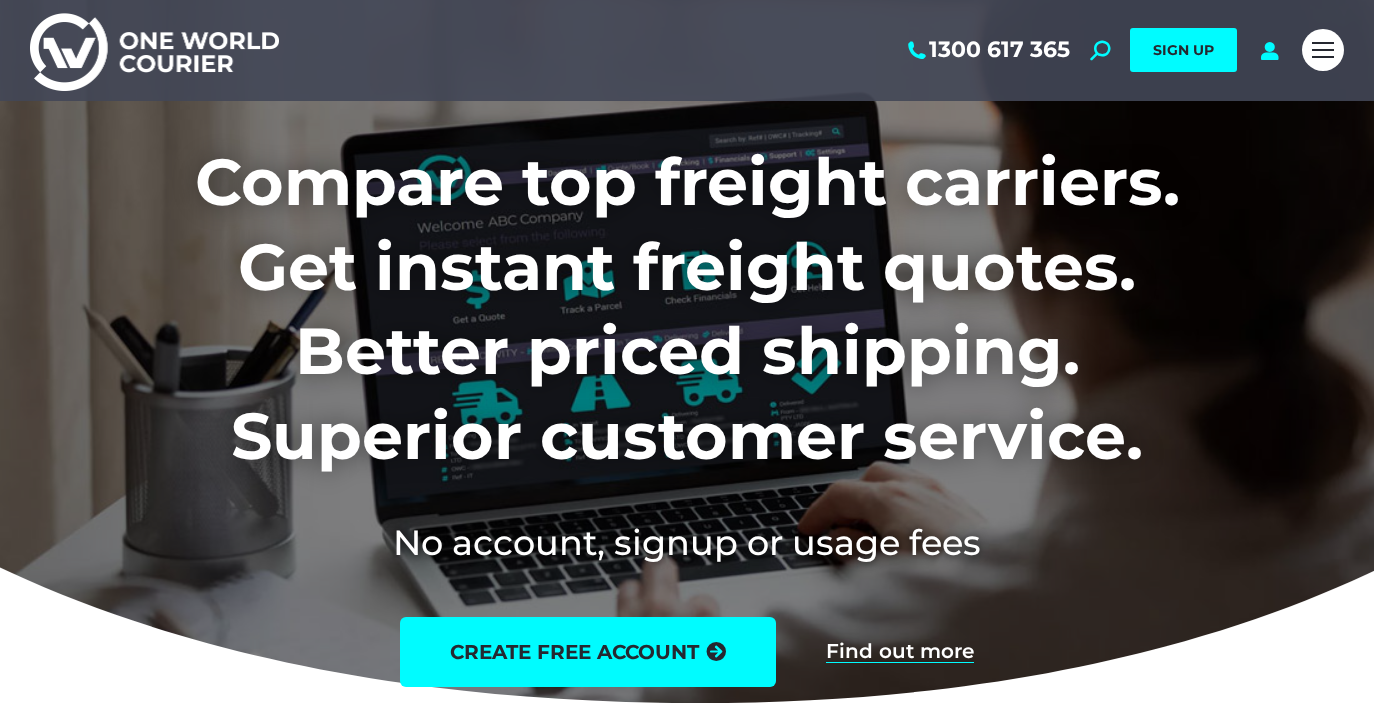 scroll, scrollTop: 0, scrollLeft: 0, axis: both 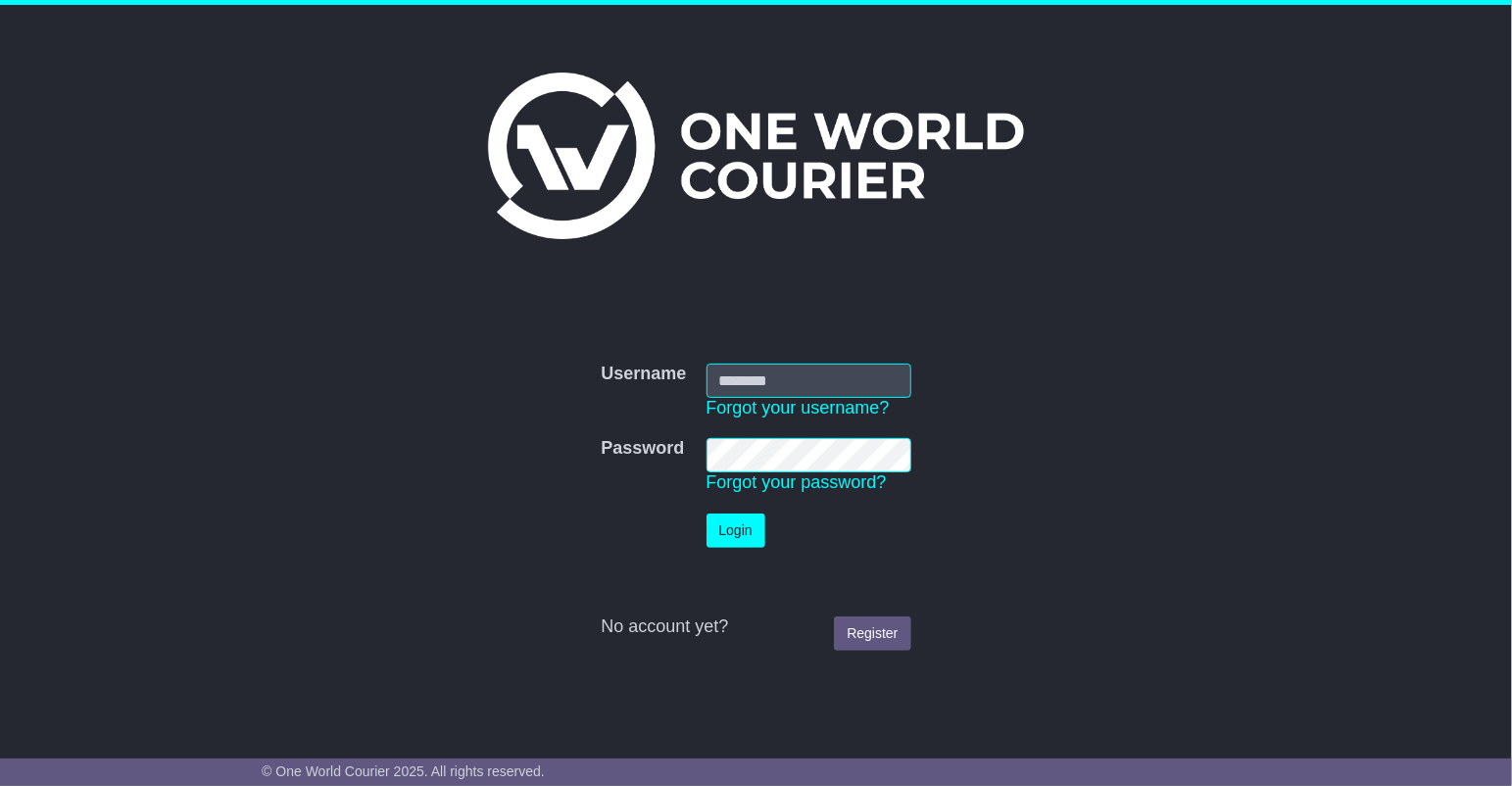 click on "Username" at bounding box center [808, 380] 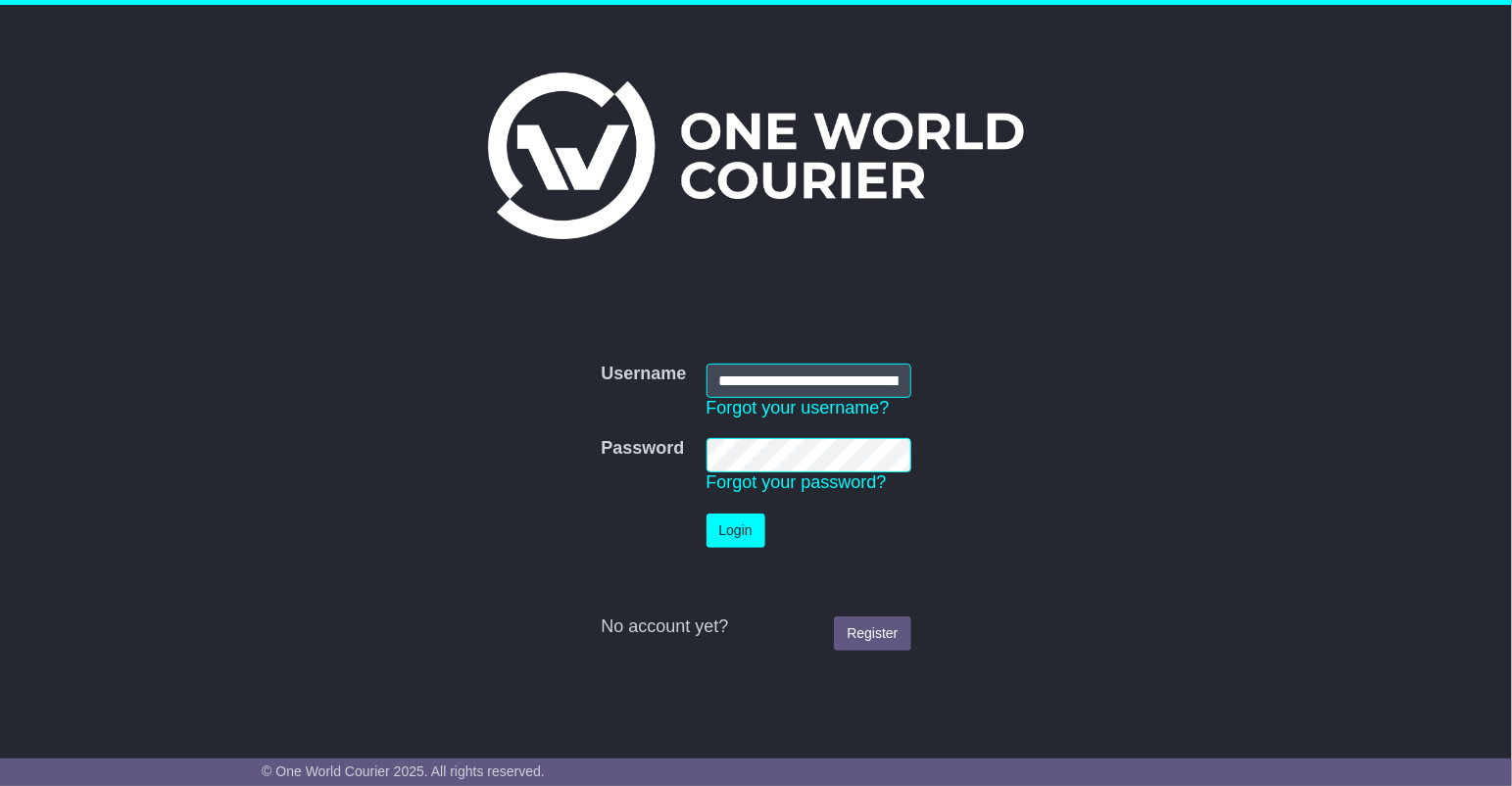 click on "Login" at bounding box center [736, 530] 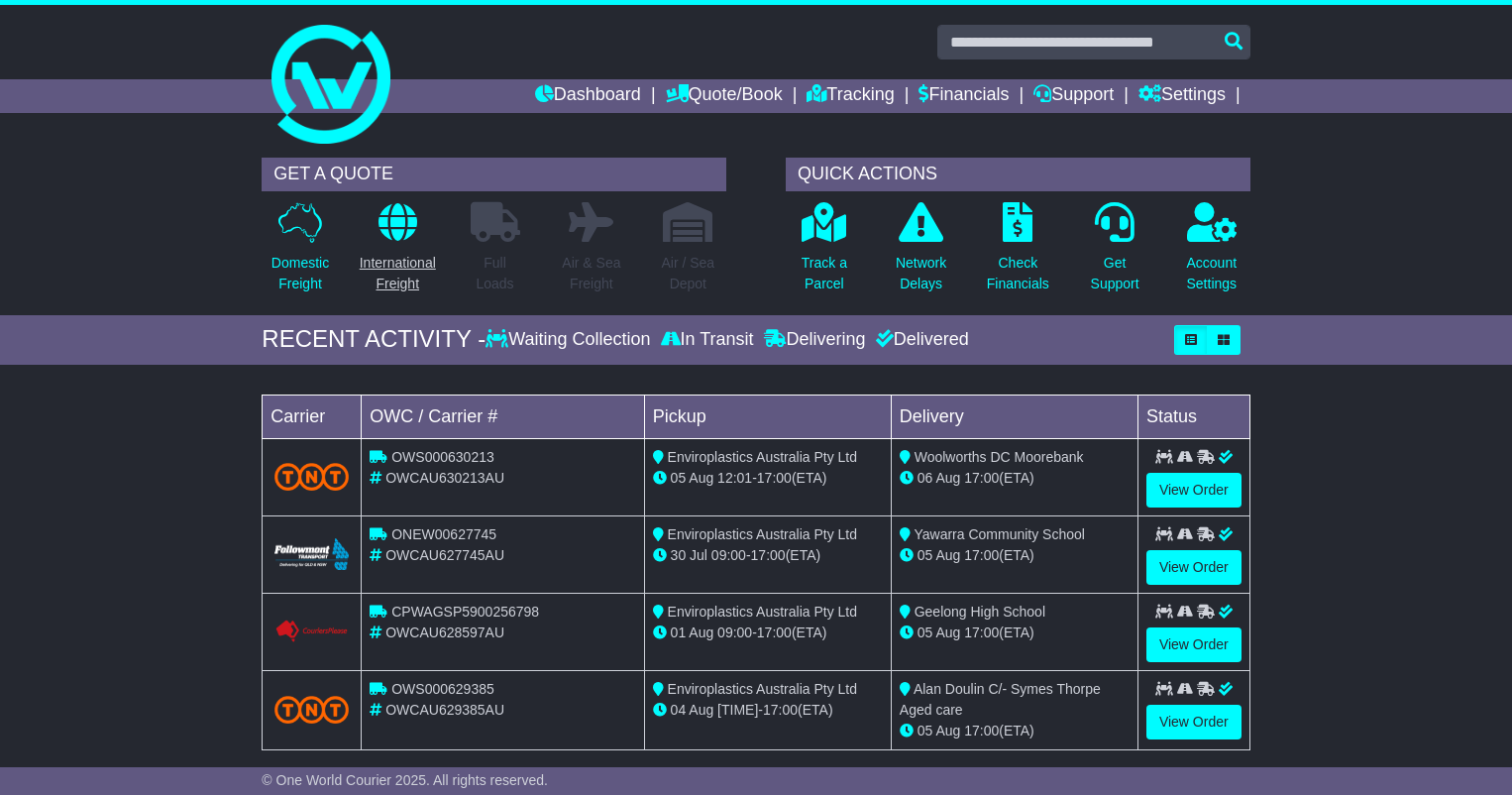 scroll, scrollTop: 0, scrollLeft: 0, axis: both 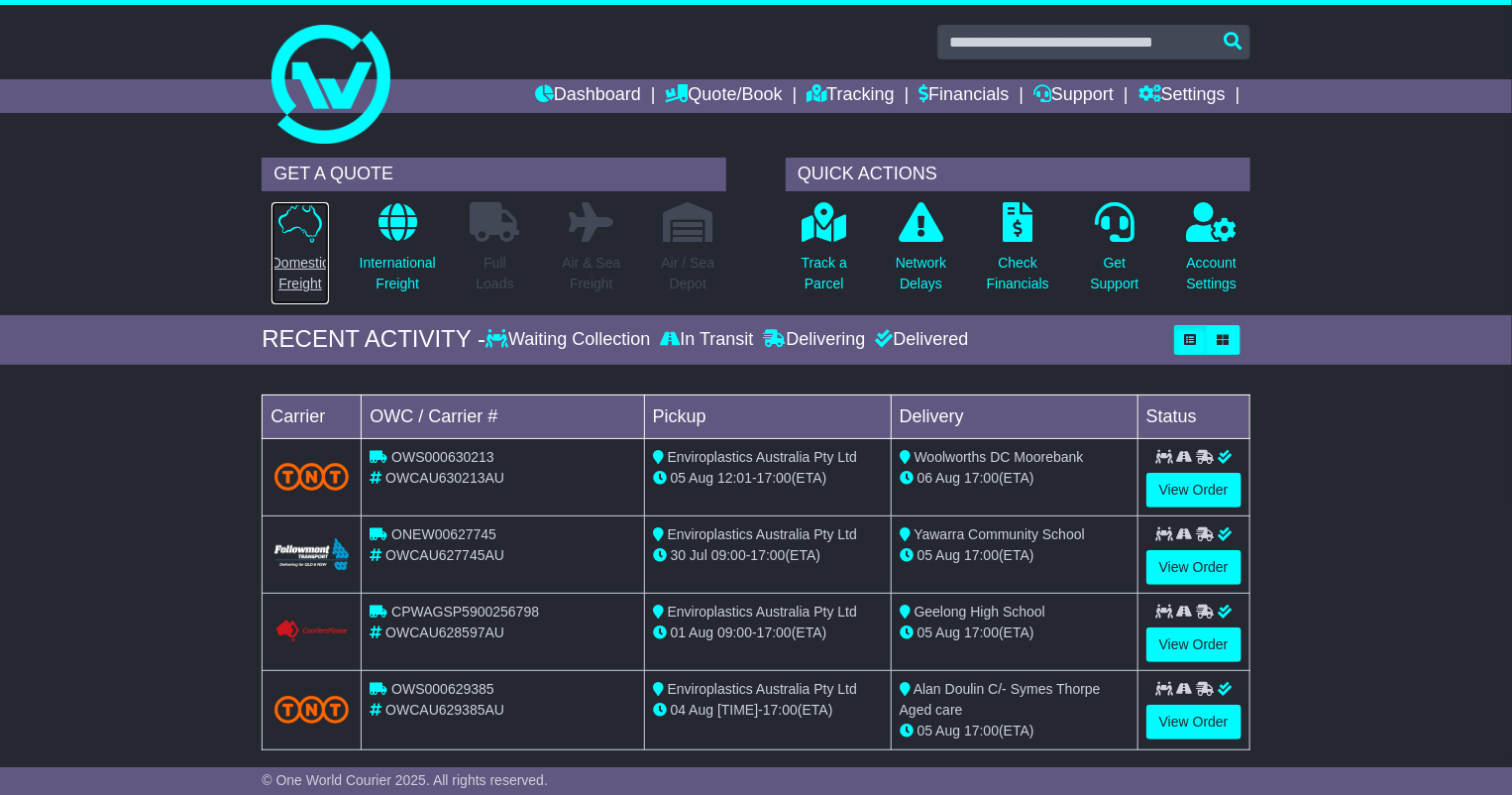 click at bounding box center (300, 222) 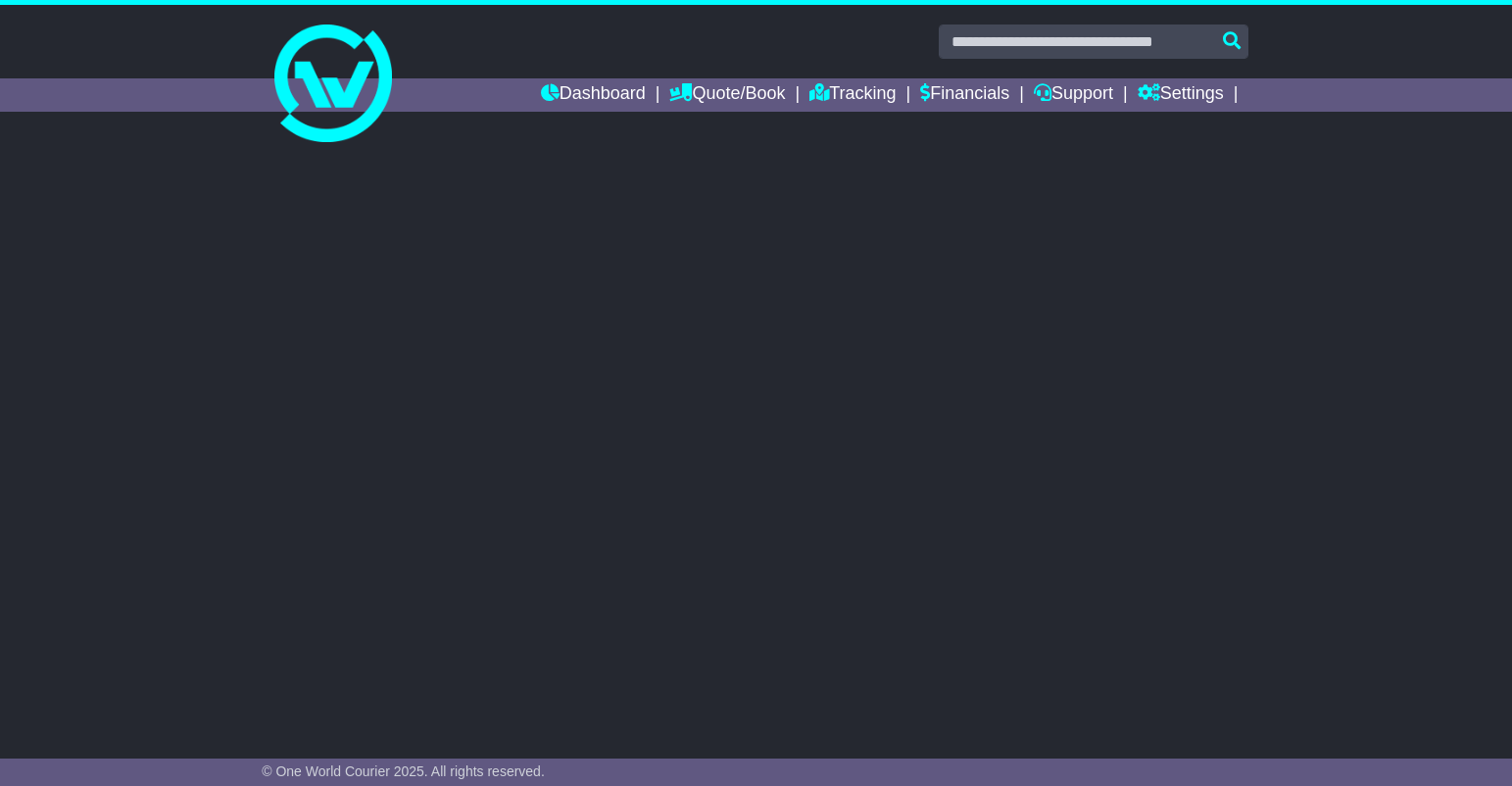 scroll, scrollTop: 0, scrollLeft: 0, axis: both 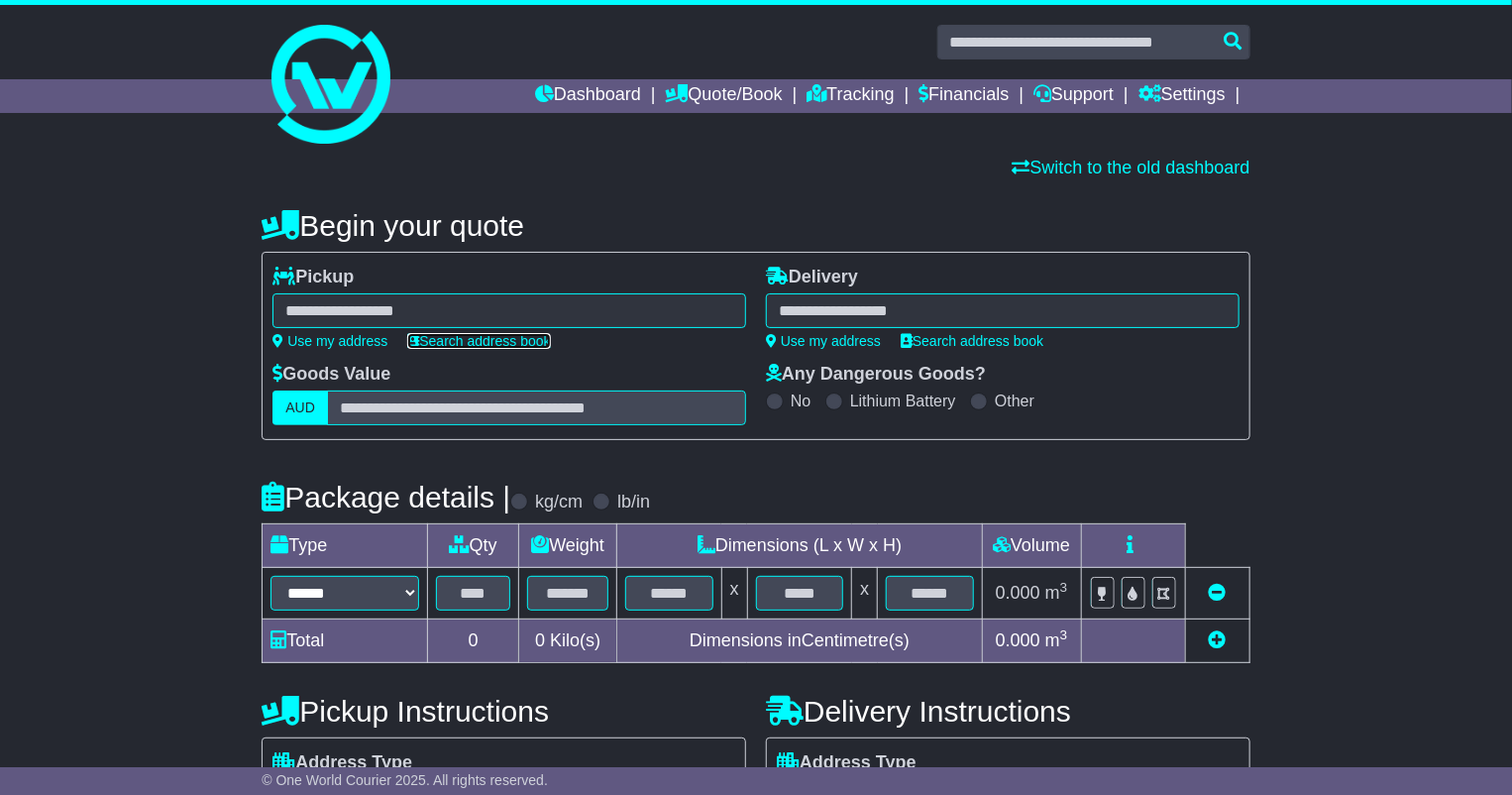 click on "Search address book" at bounding box center [479, 341] 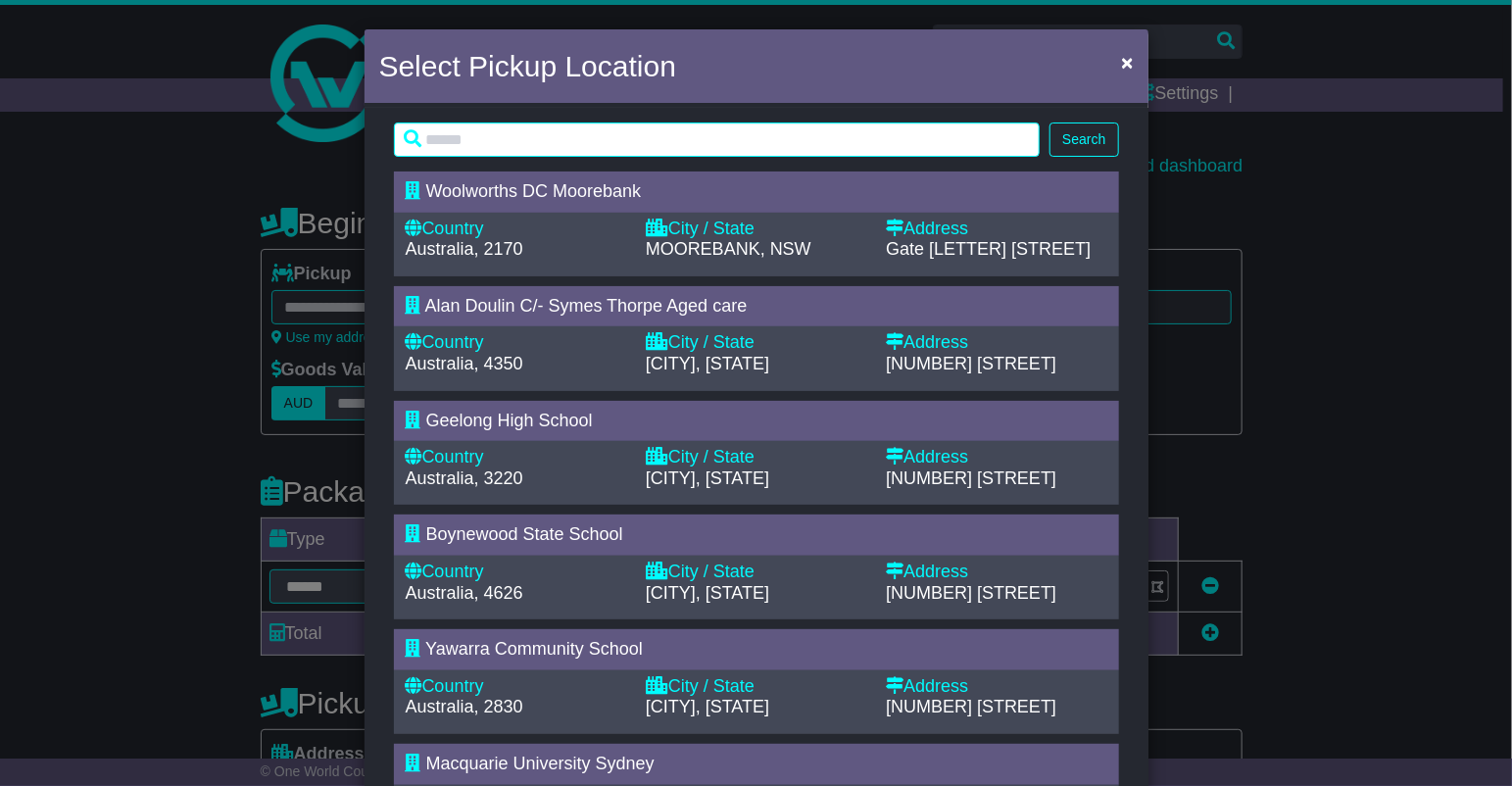 click on "Country" at bounding box center (515, 343) 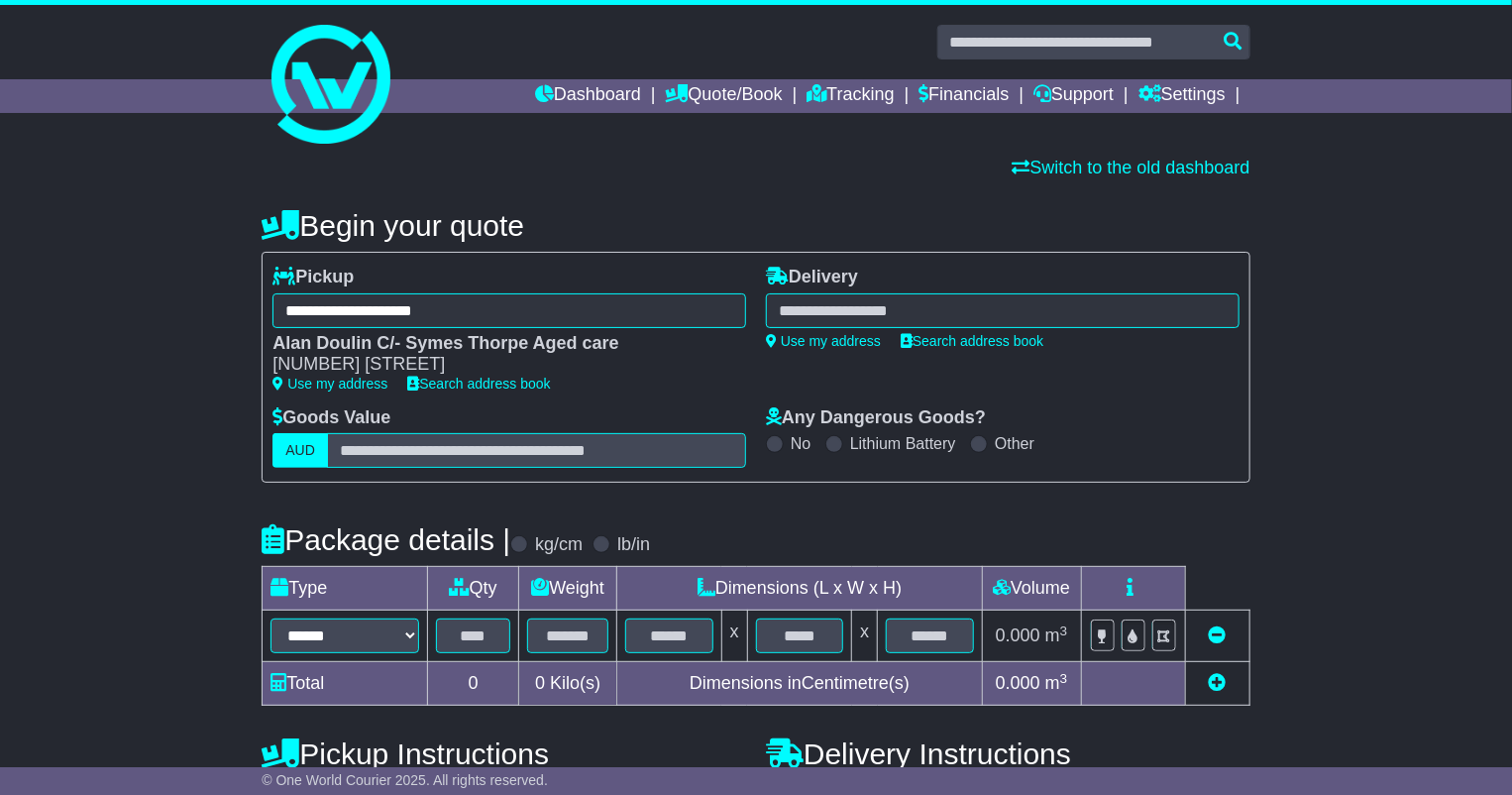 click on "[NUMBER] [STREET]" at bounding box center [499, 365] 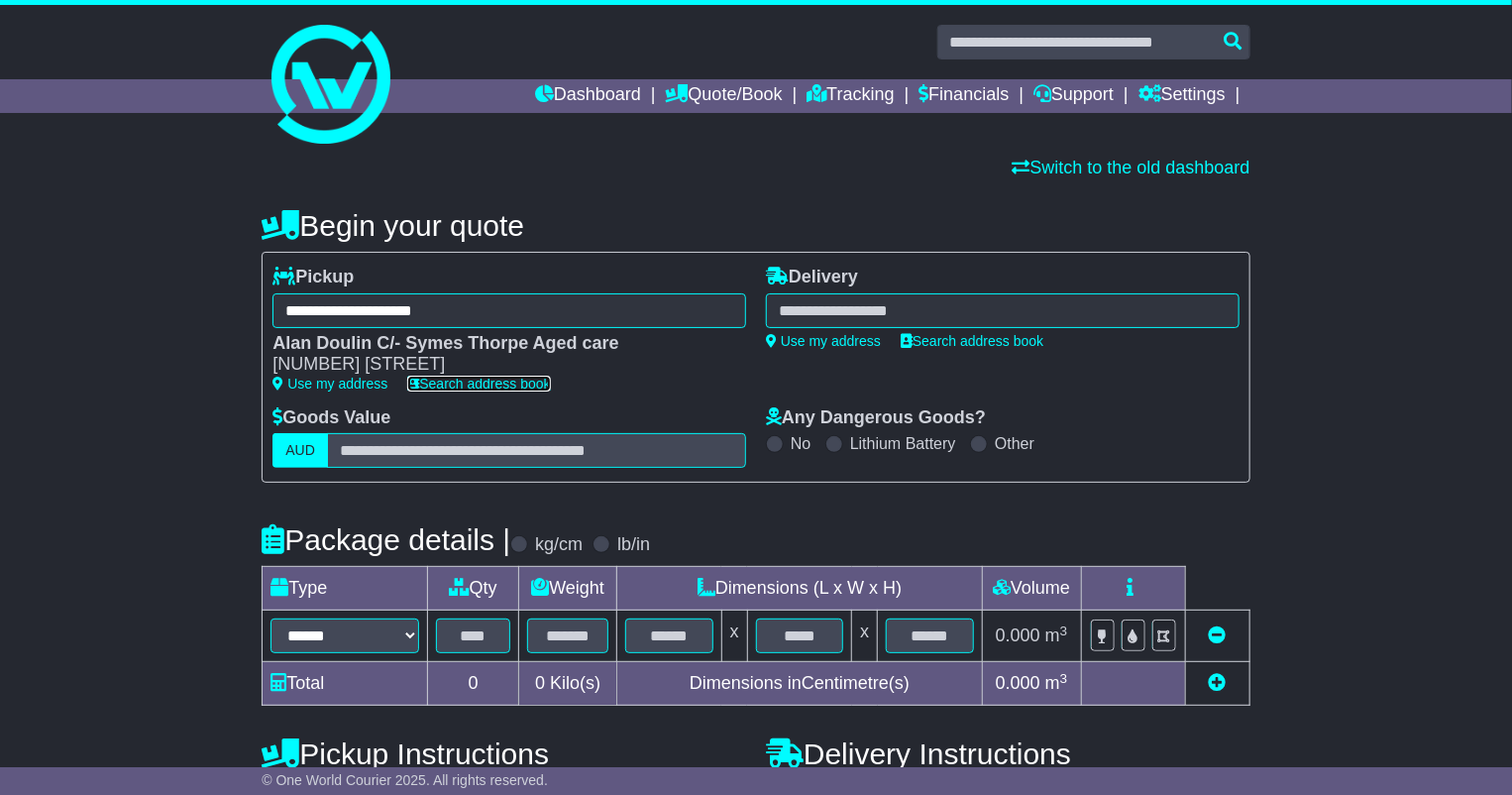 click on "Search address book" at bounding box center [479, 384] 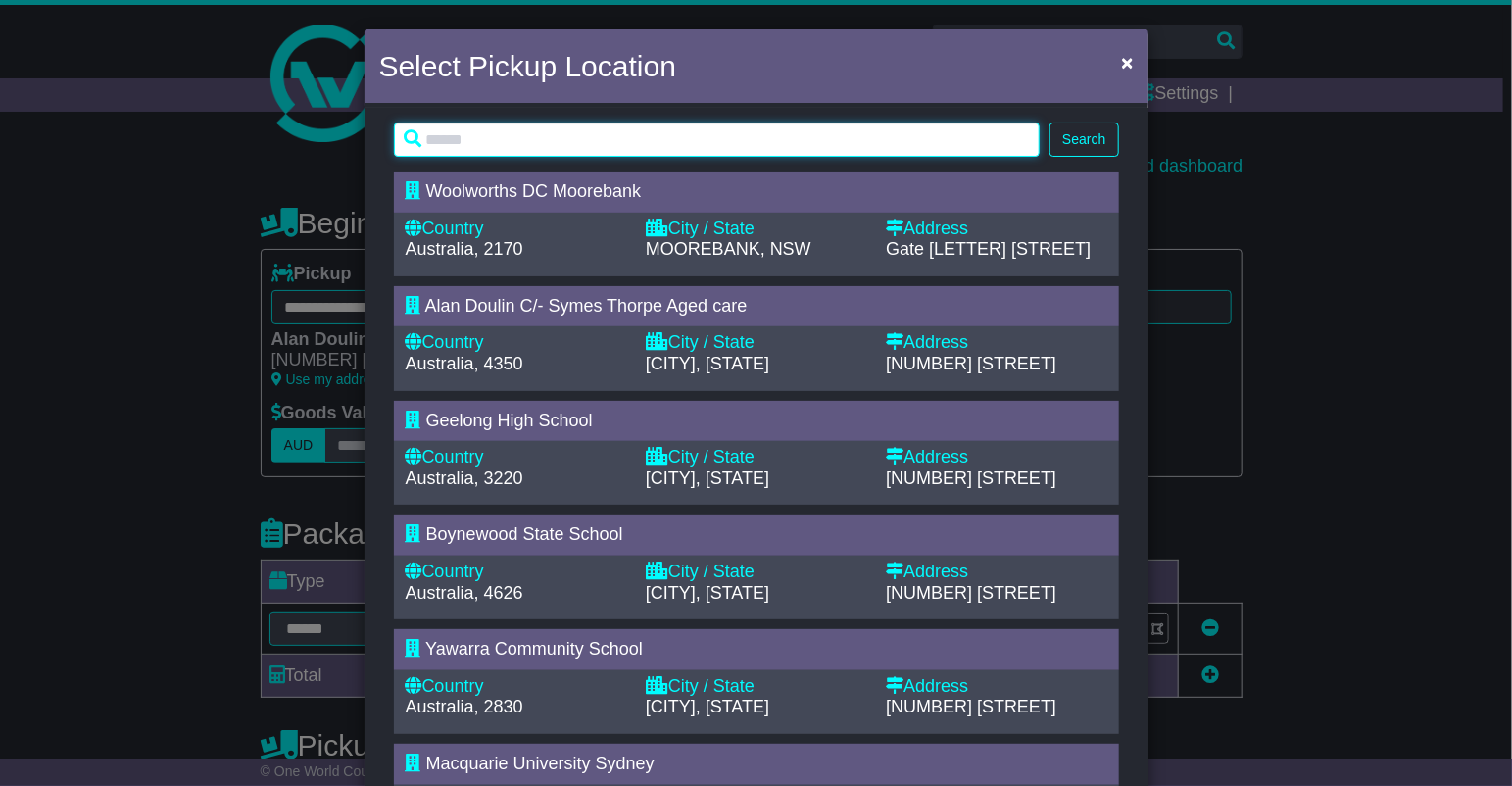 click at bounding box center [717, 139] 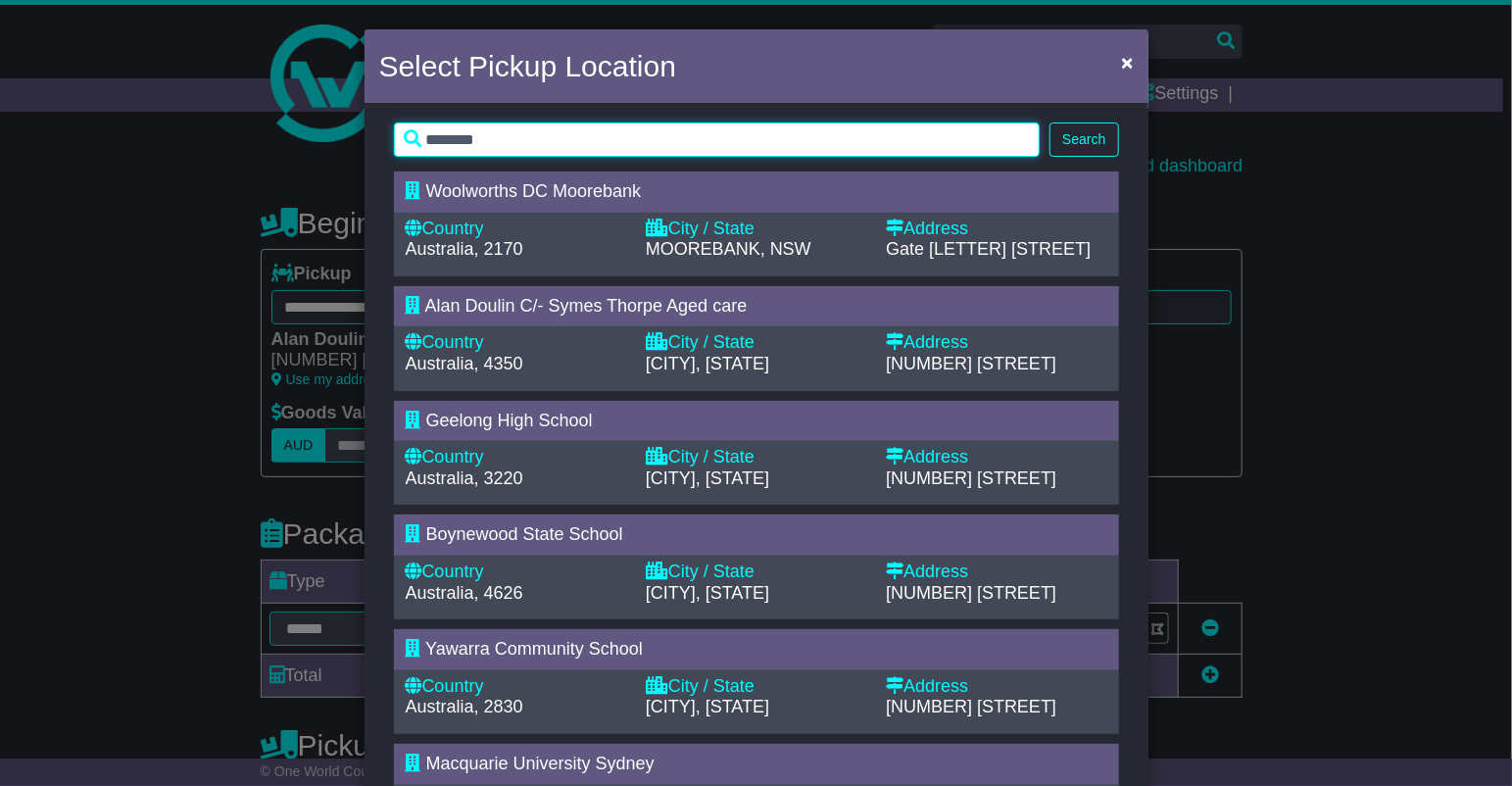 type on "********" 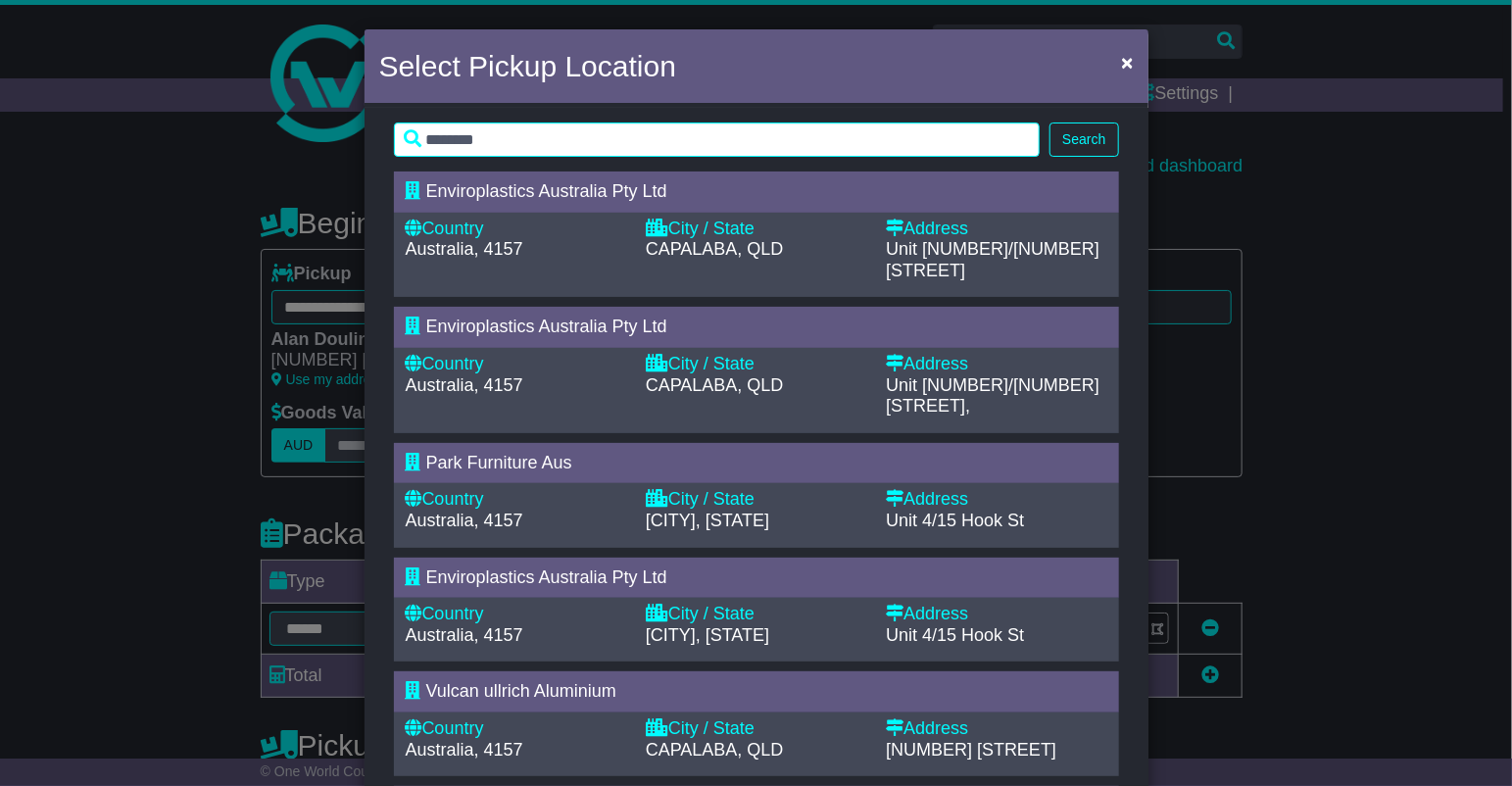 click on "City / State" at bounding box center (756, 229) 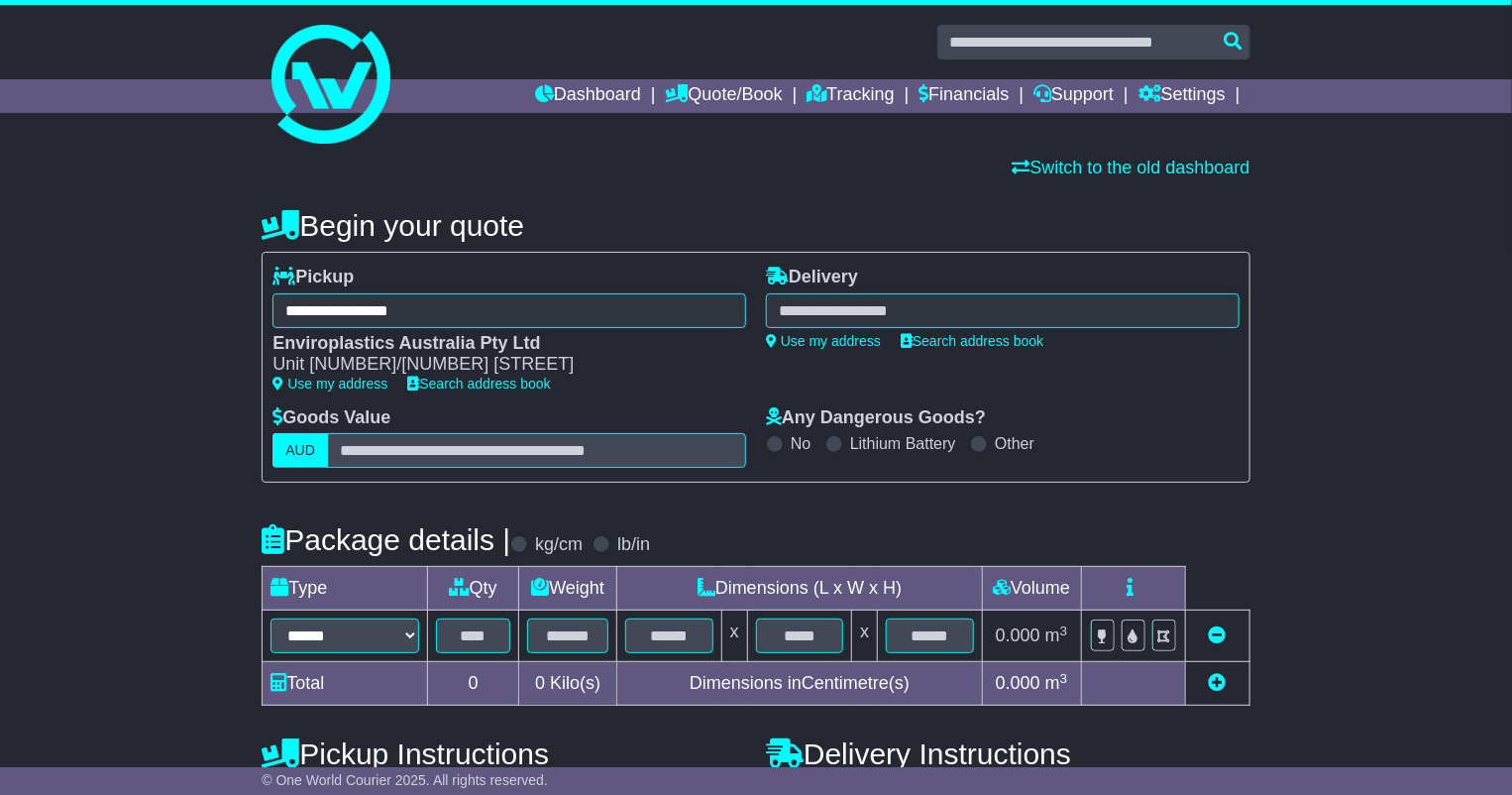 click at bounding box center [1003, 310] 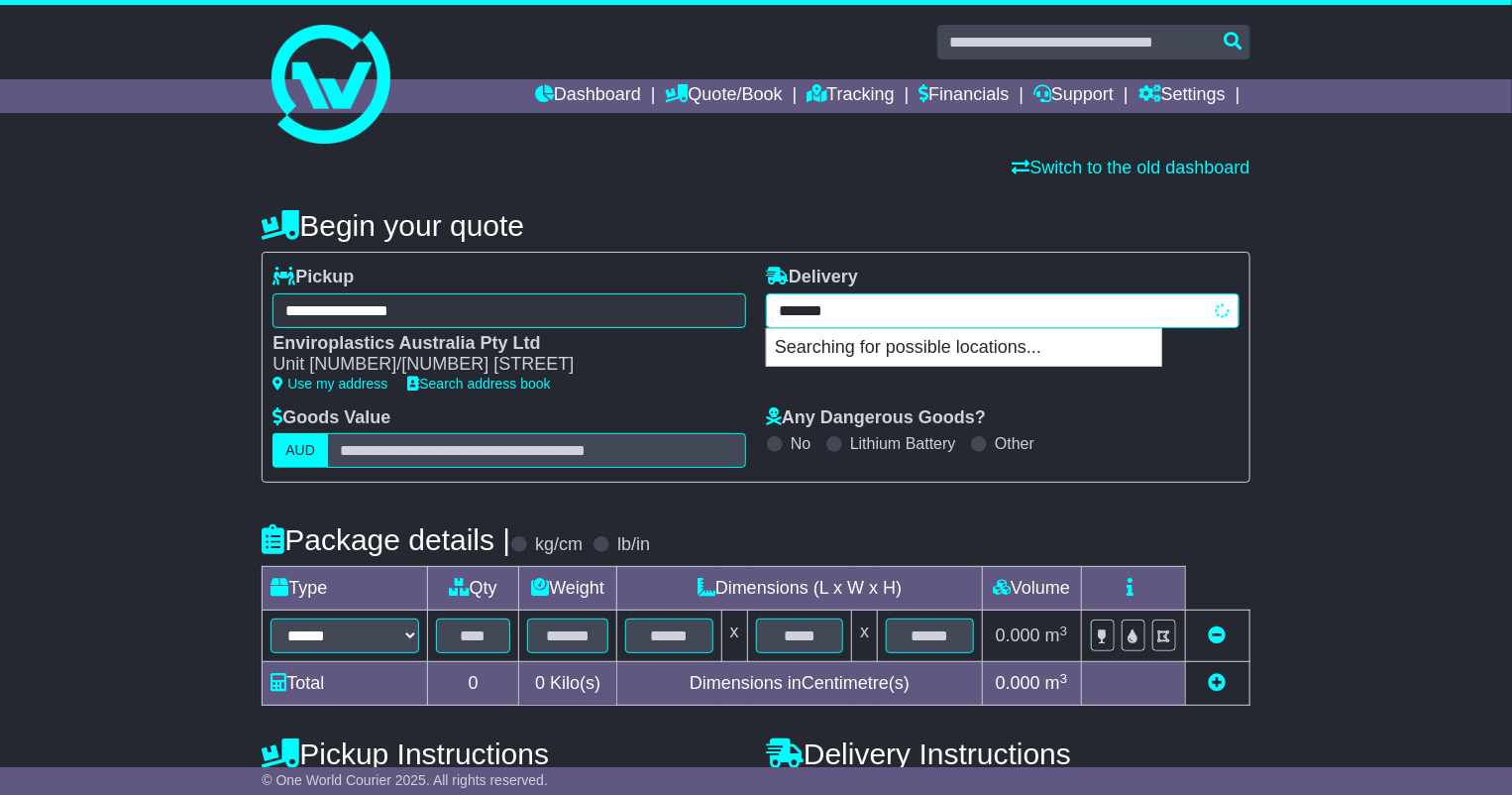type on "********" 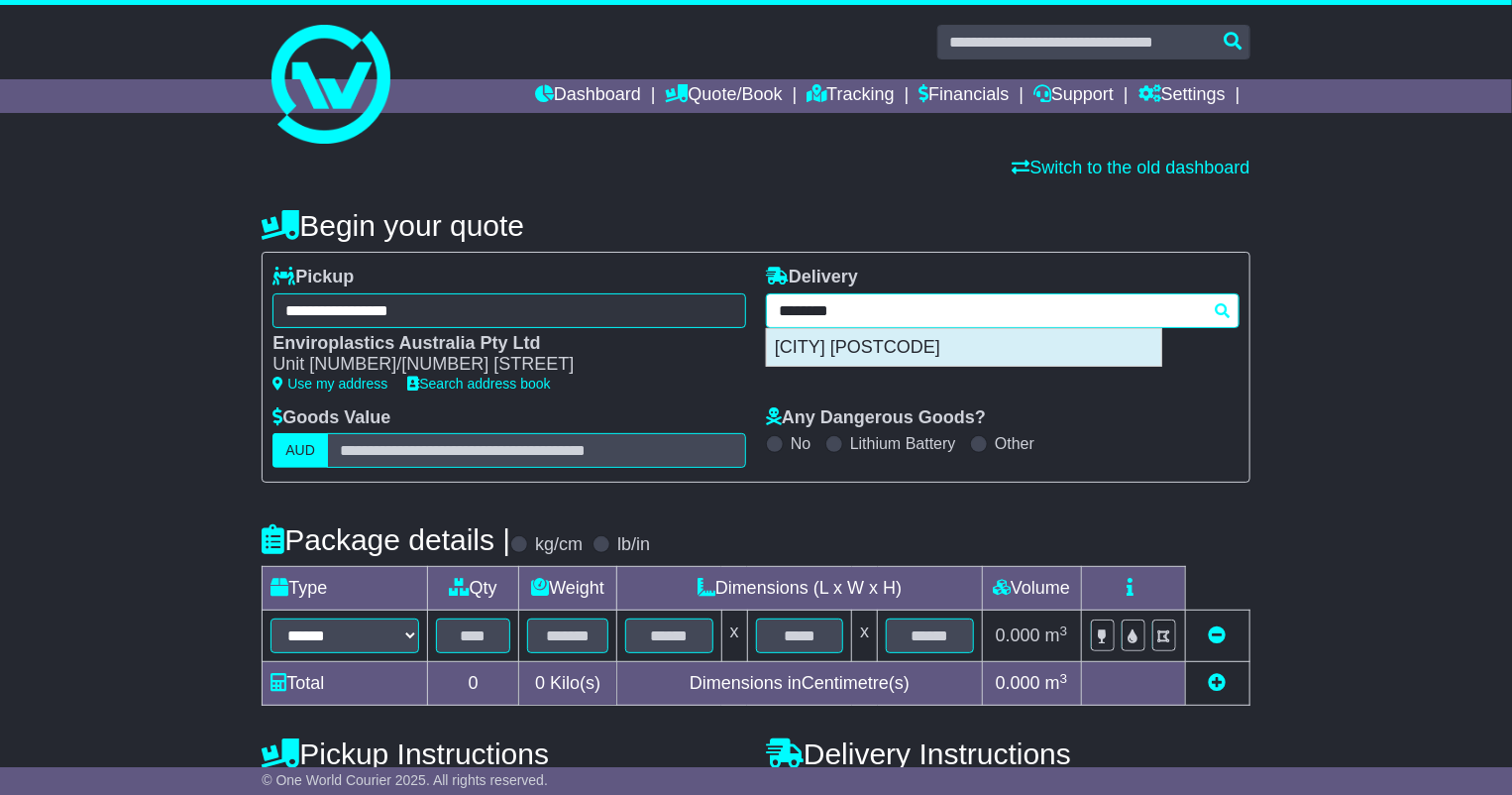 click on "[CITY] [POSTCODE]" at bounding box center (964, 348) 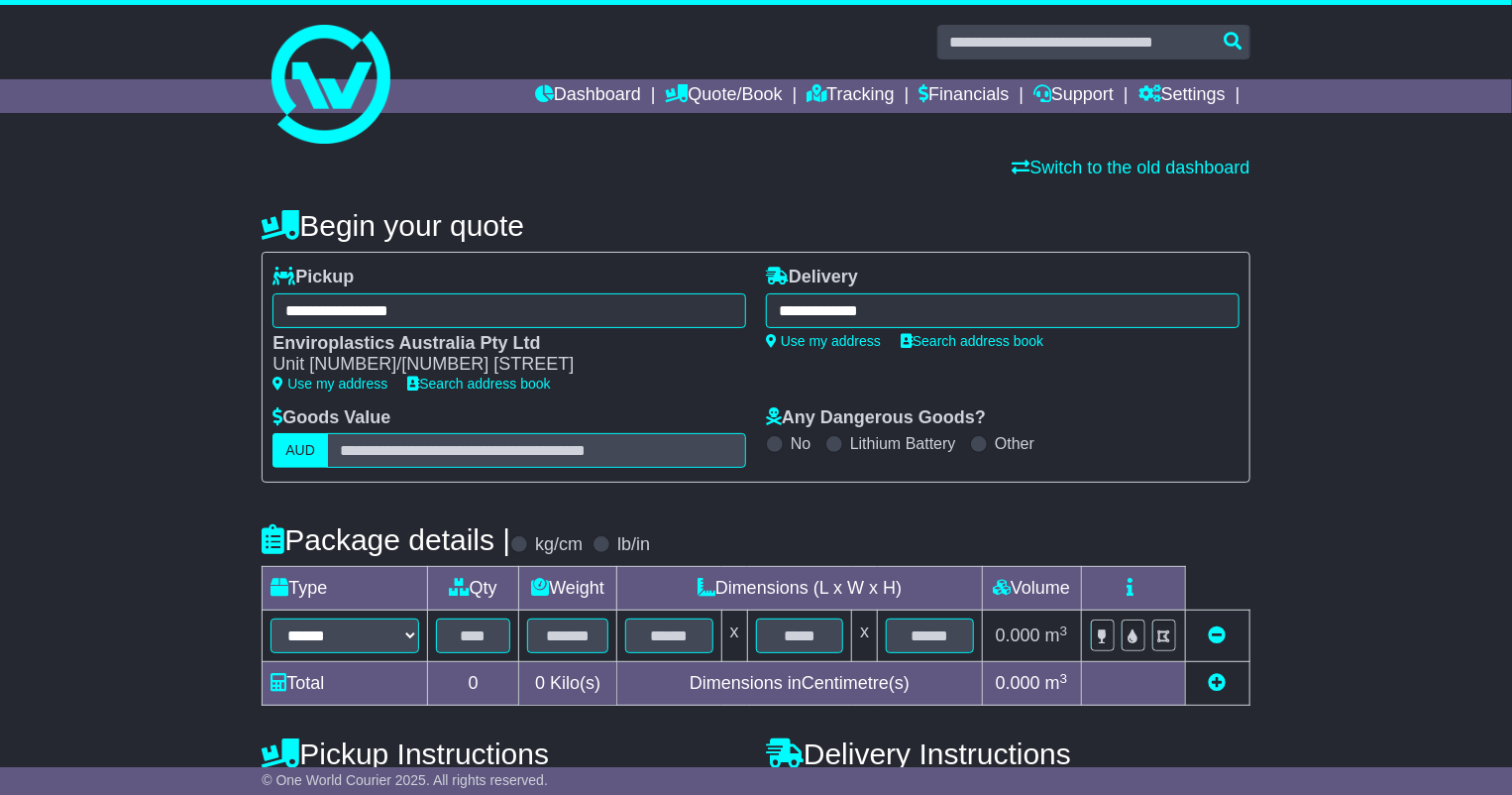 type on "**********" 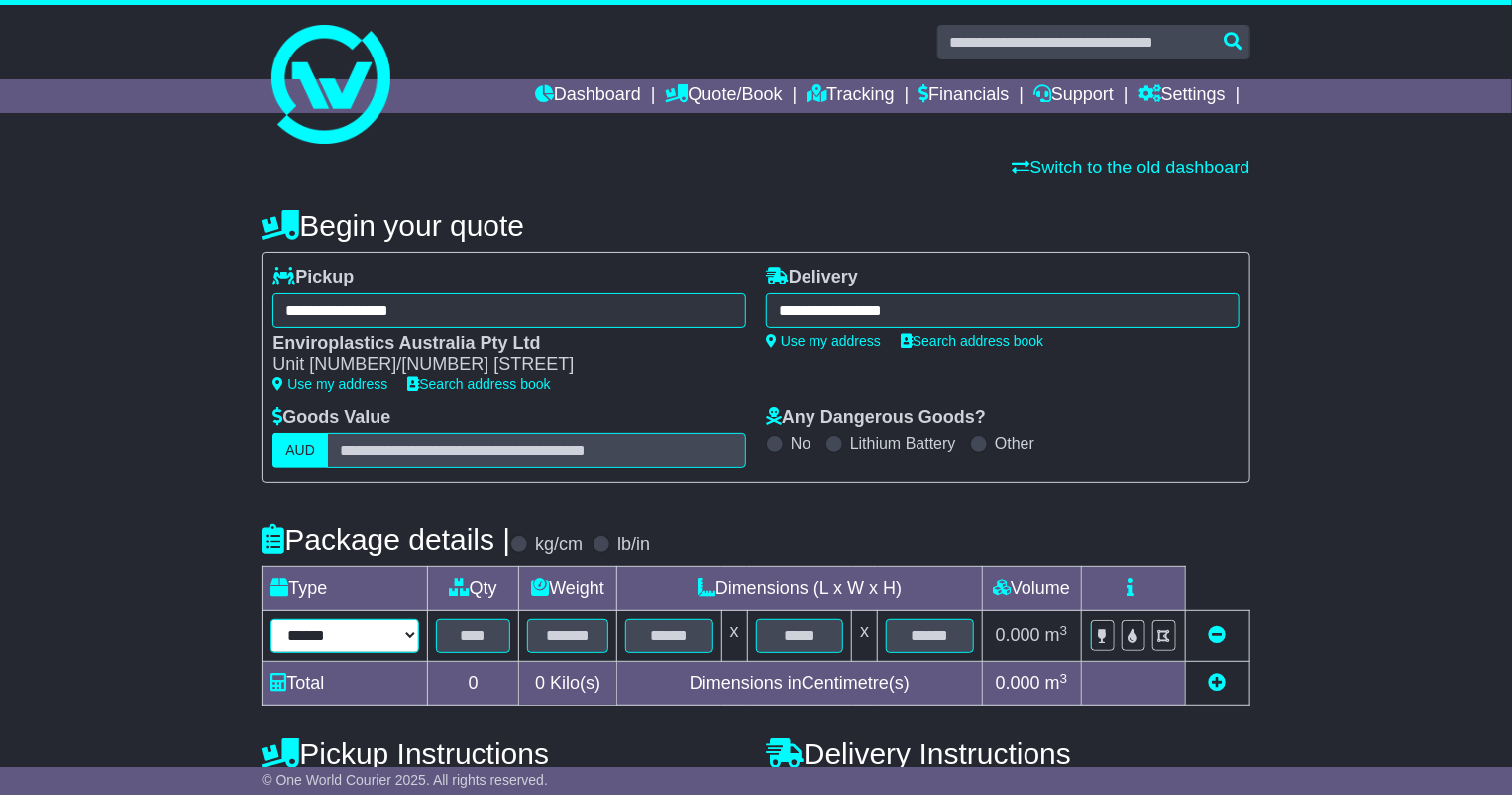click on "****** ****** *** ******** ***** **** **** ****** *** *******" at bounding box center [345, 635] 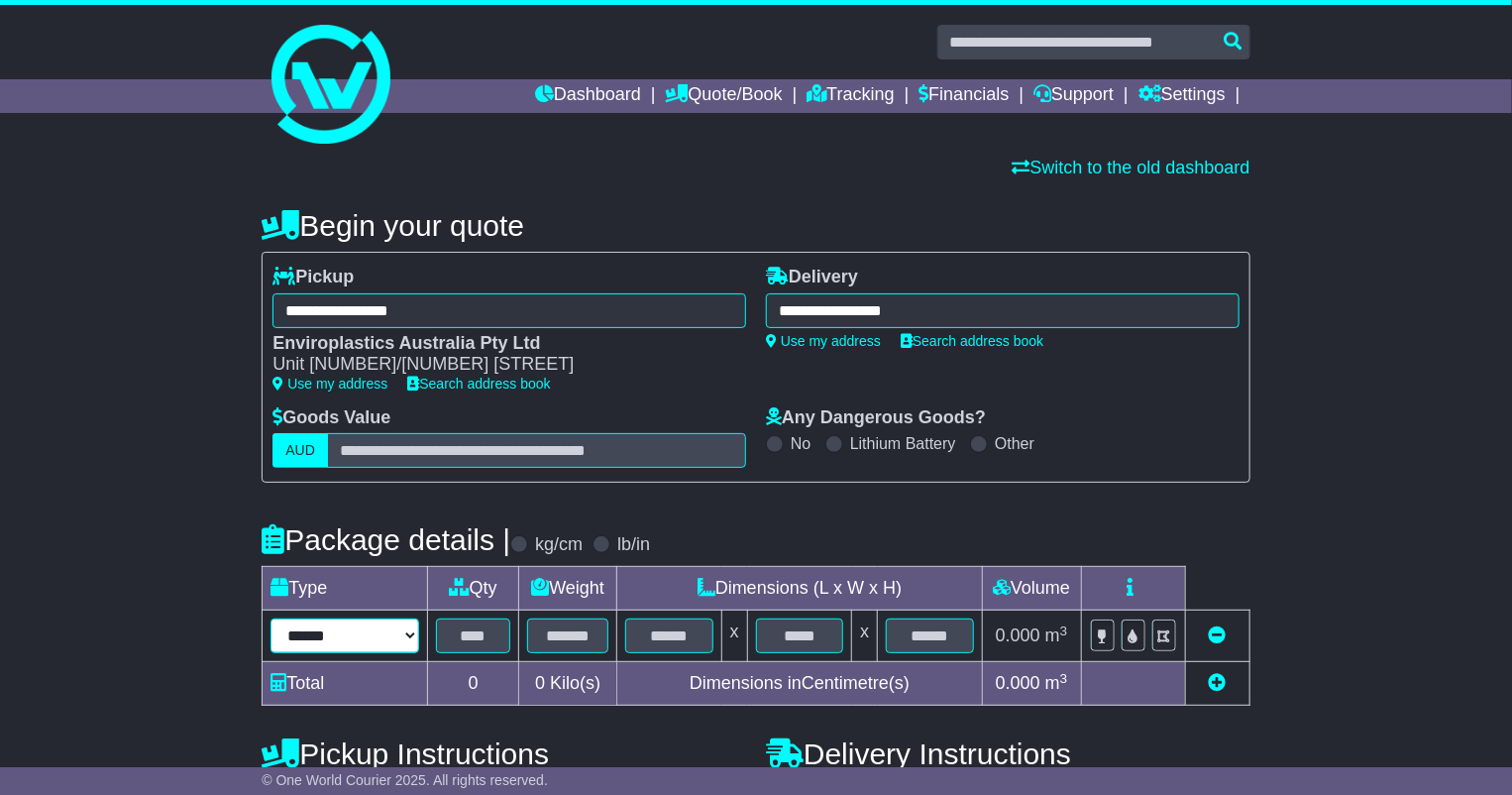 select on "****" 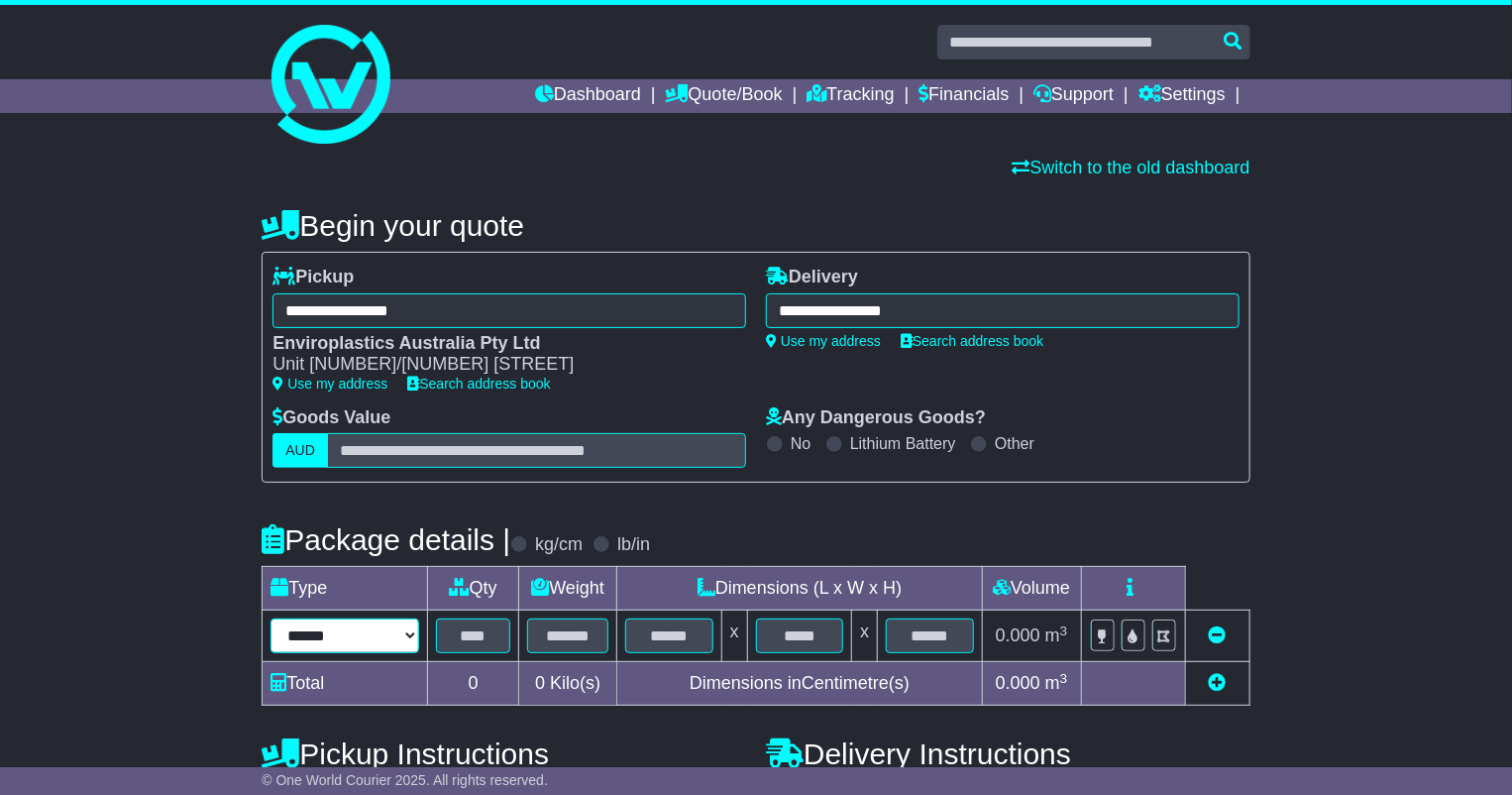 click on "****** ****** *** ******** ***** **** **** ****** *** *******" at bounding box center [345, 635] 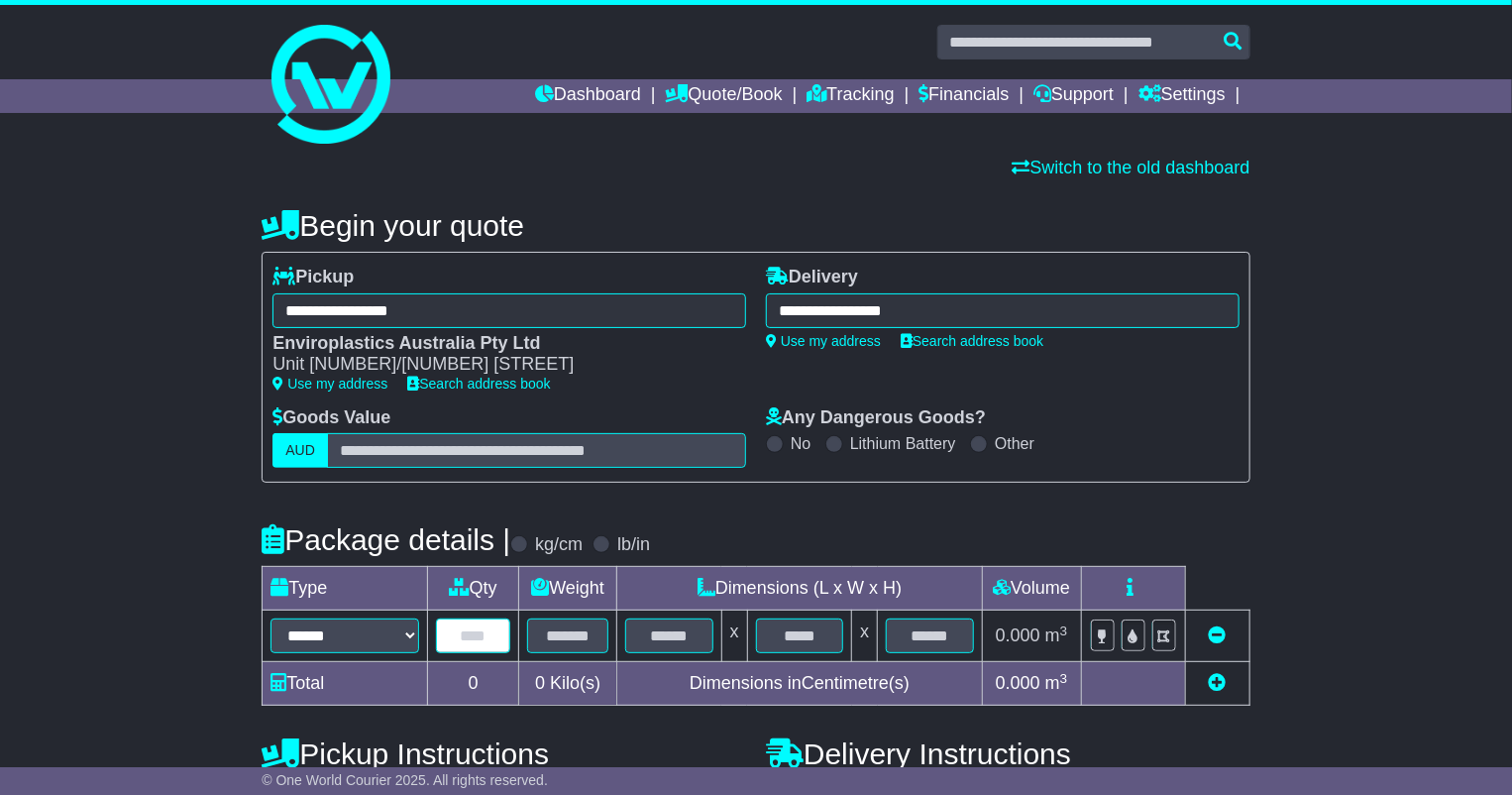 click at bounding box center (473, 635) 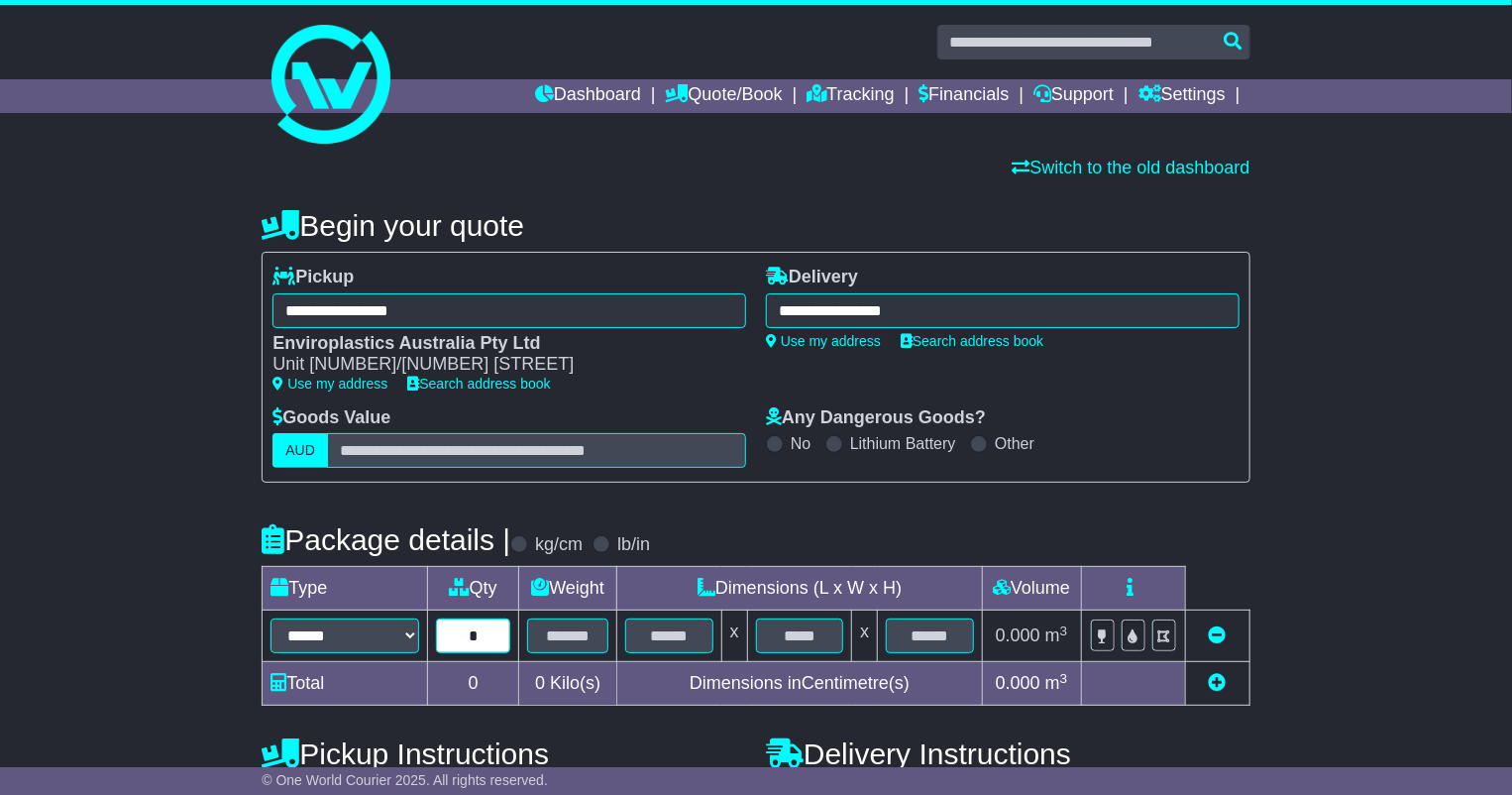type on "*" 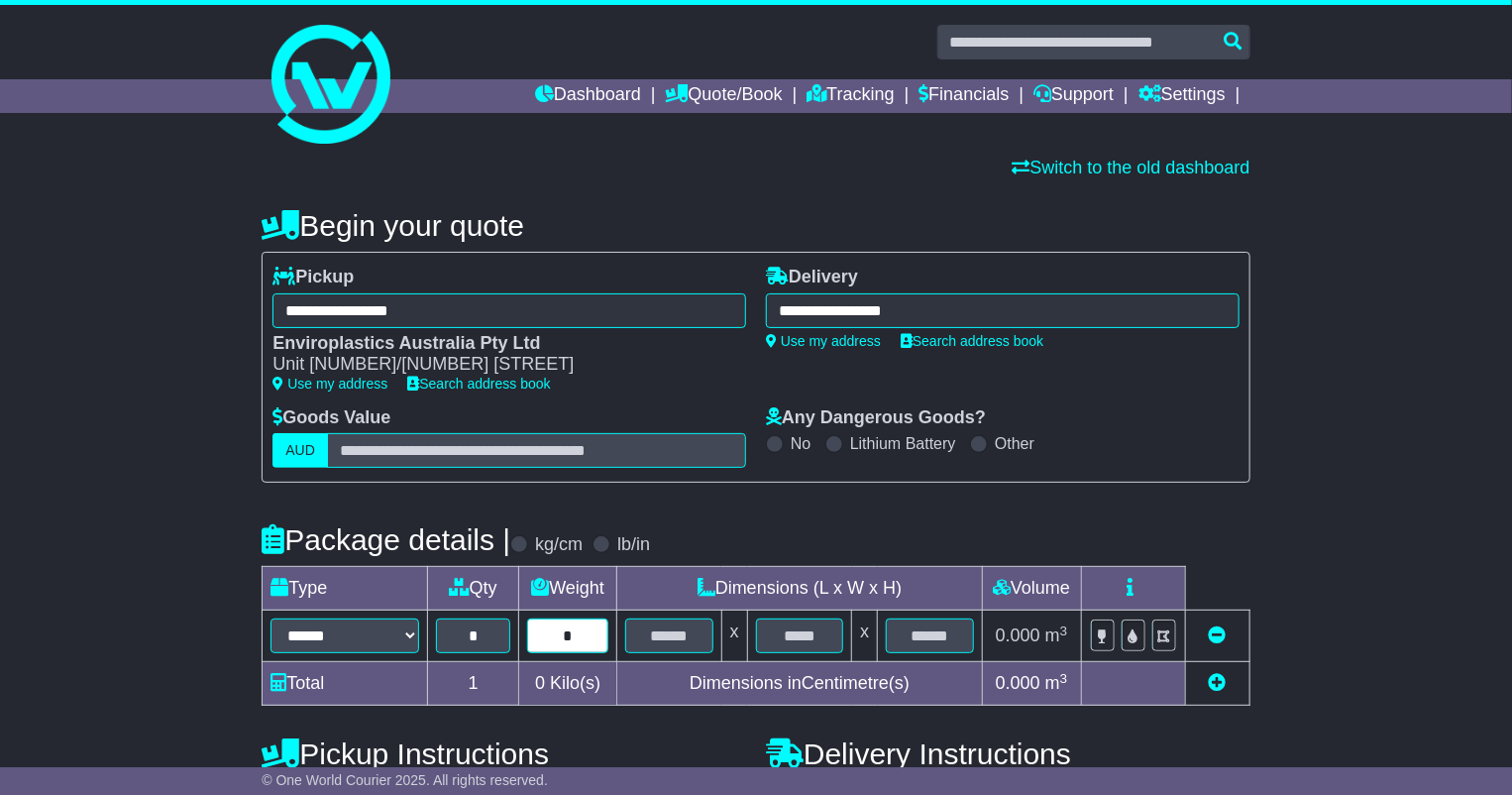 type on "*" 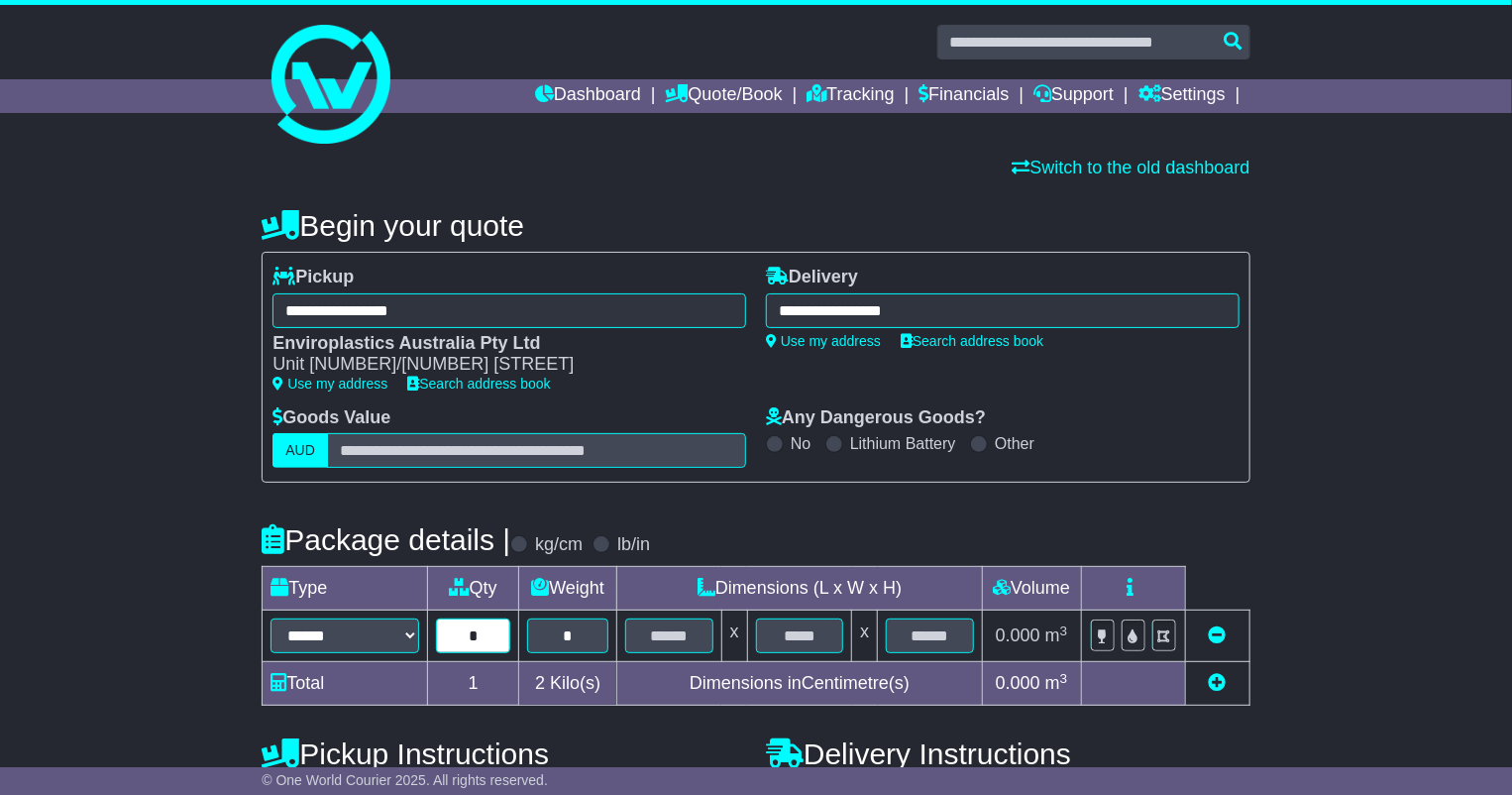 type on "*" 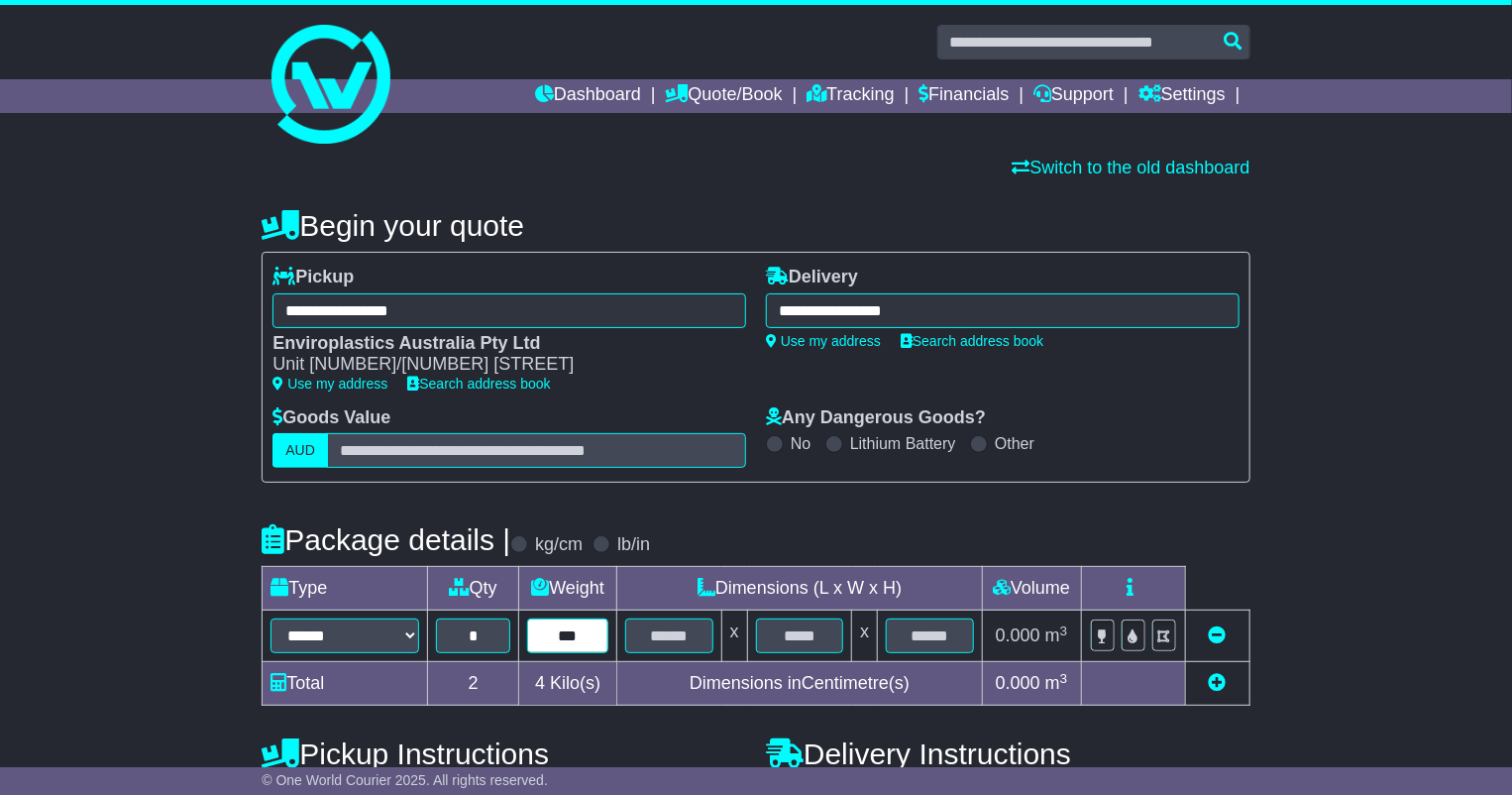 type on "***" 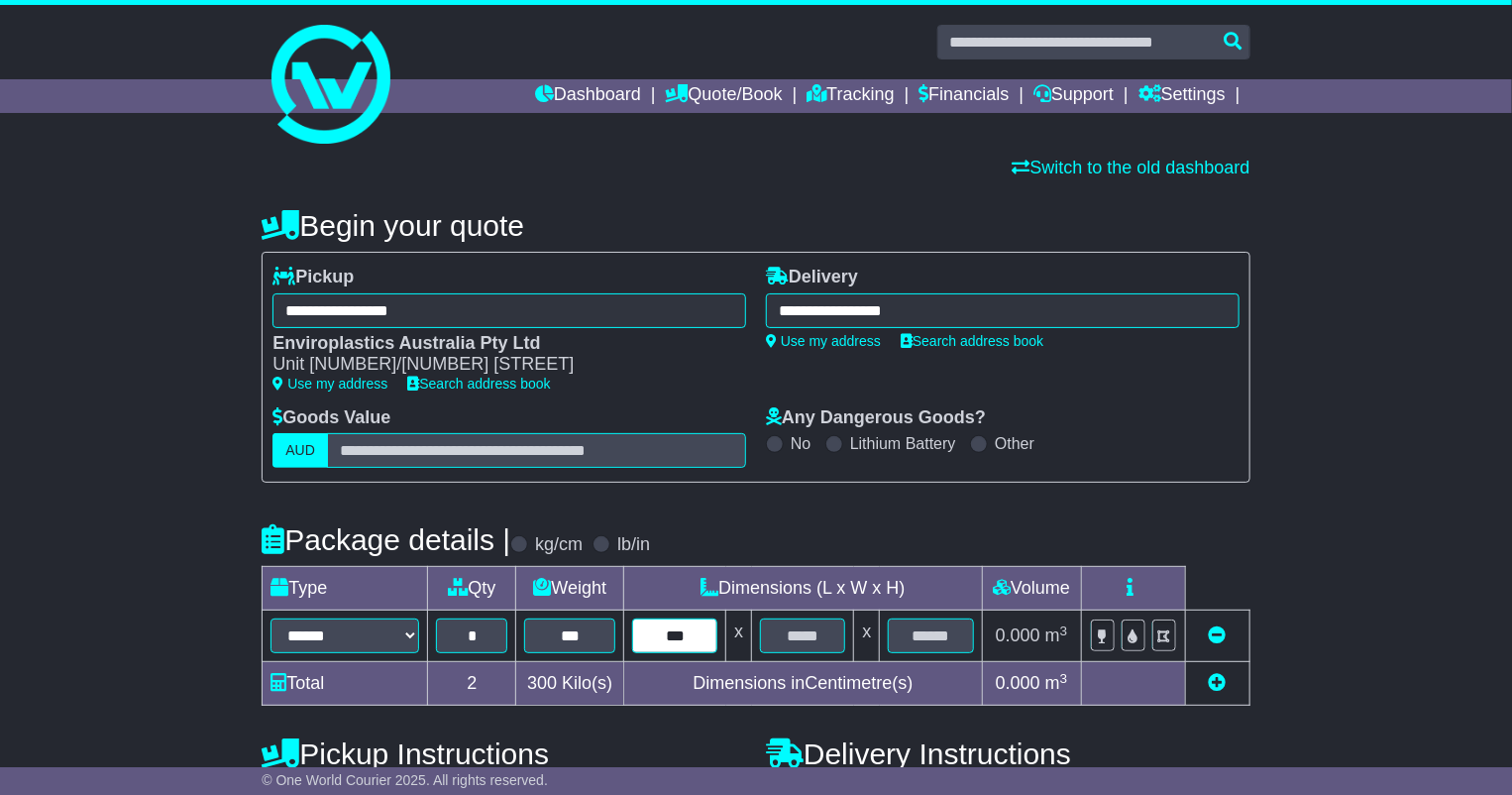 type on "***" 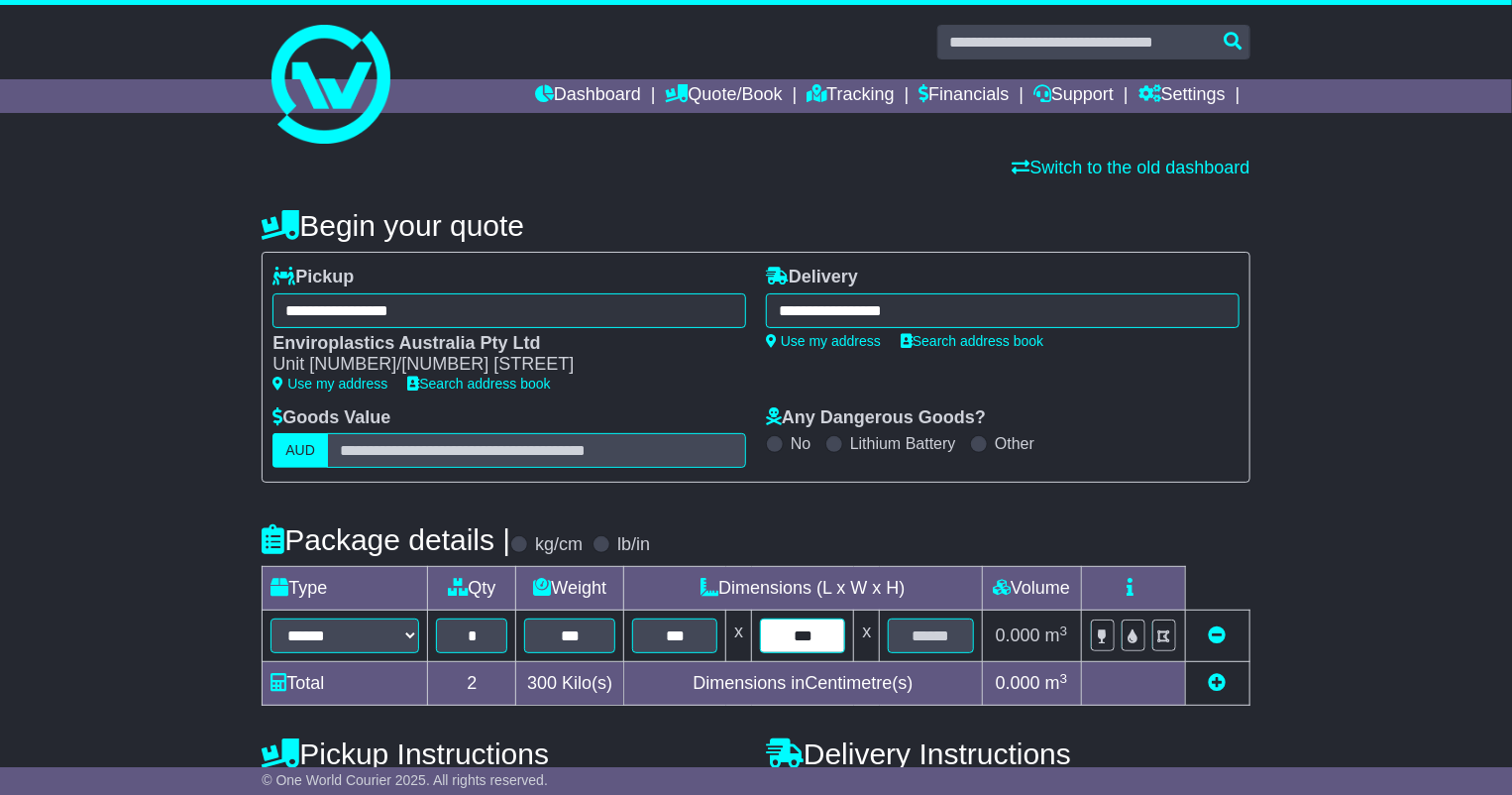 type on "***" 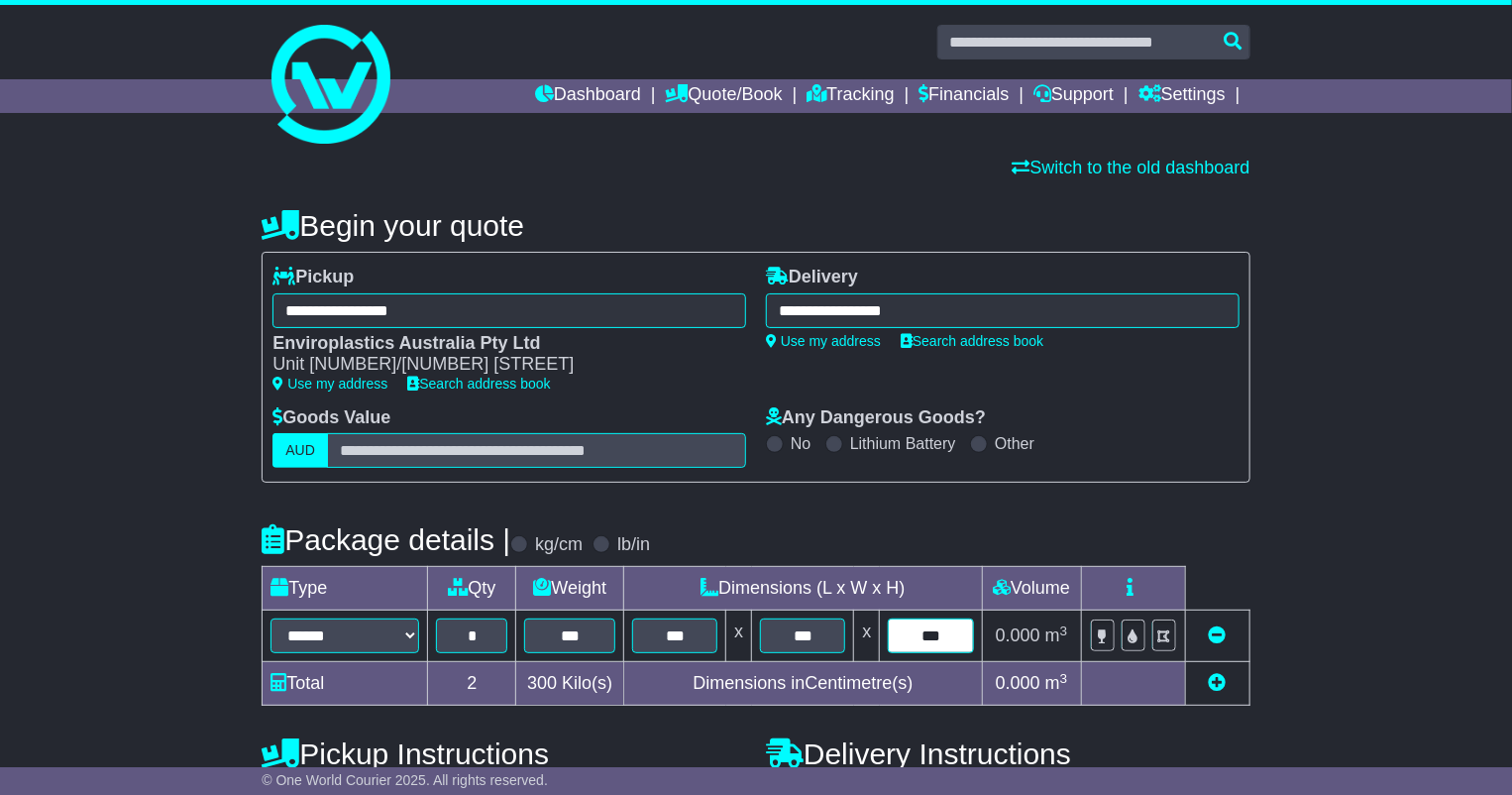 type on "***" 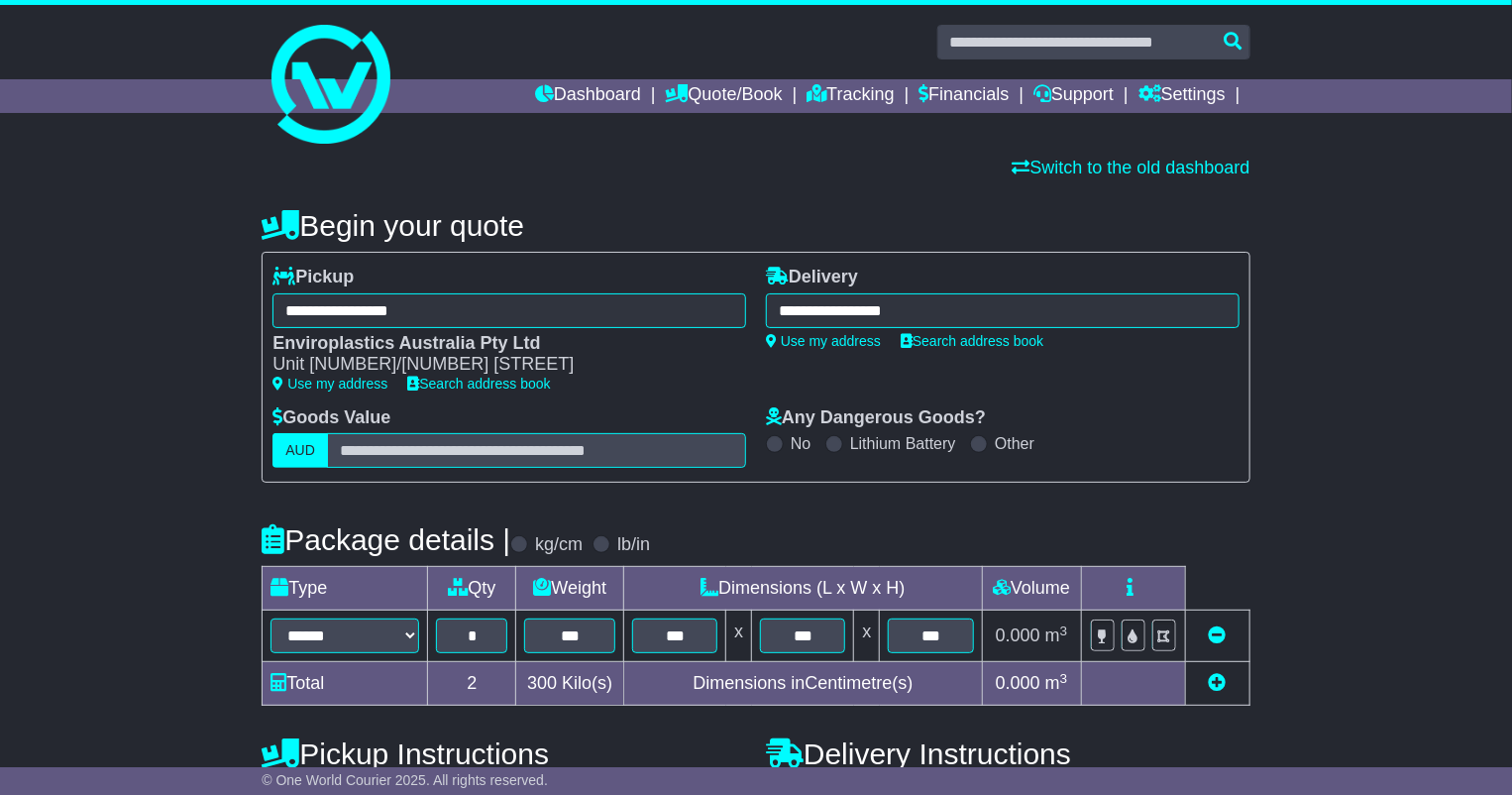scroll, scrollTop: 467, scrollLeft: 0, axis: vertical 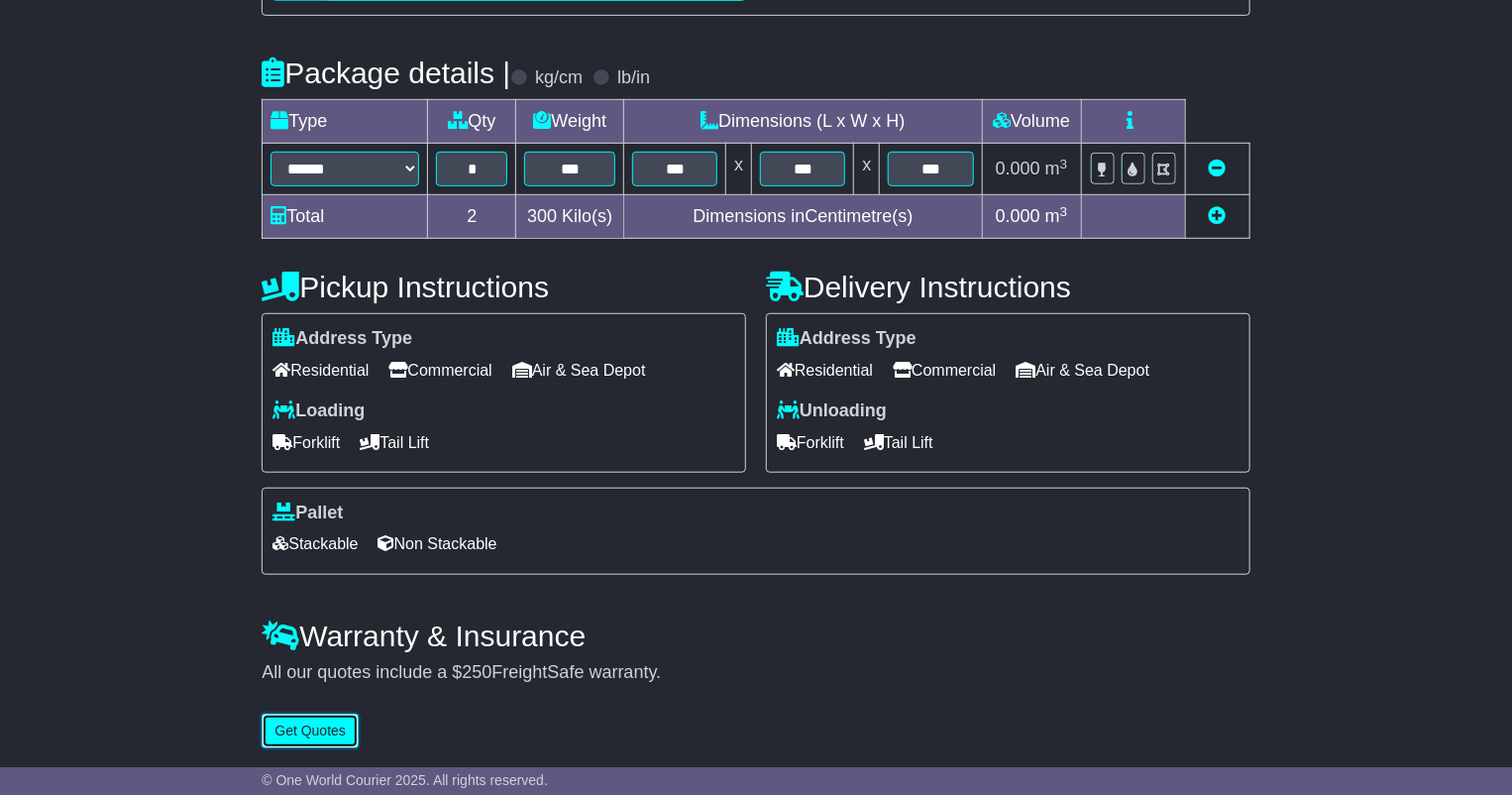 type 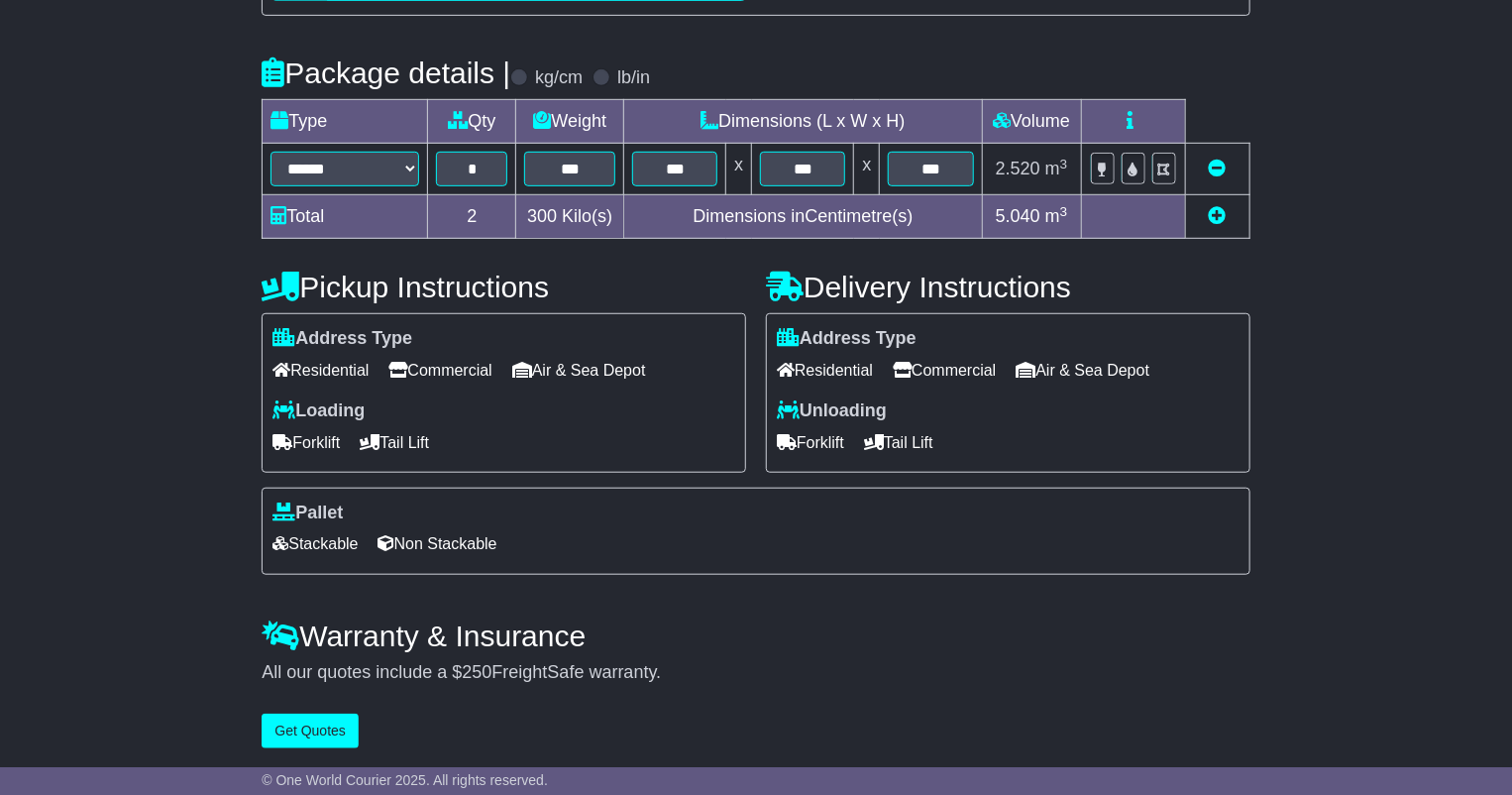 click at bounding box center [1218, 215] 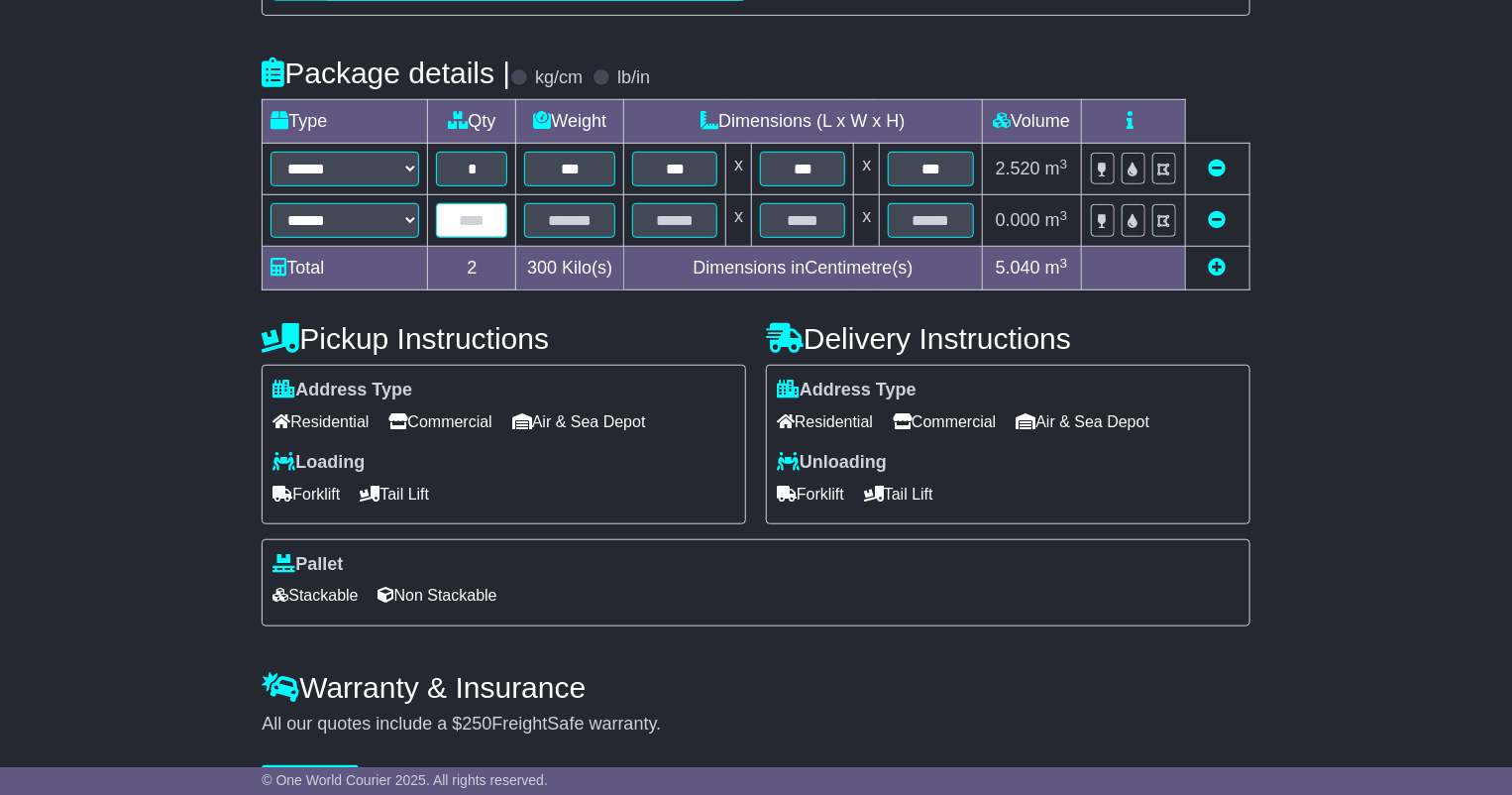 click at bounding box center (472, 220) 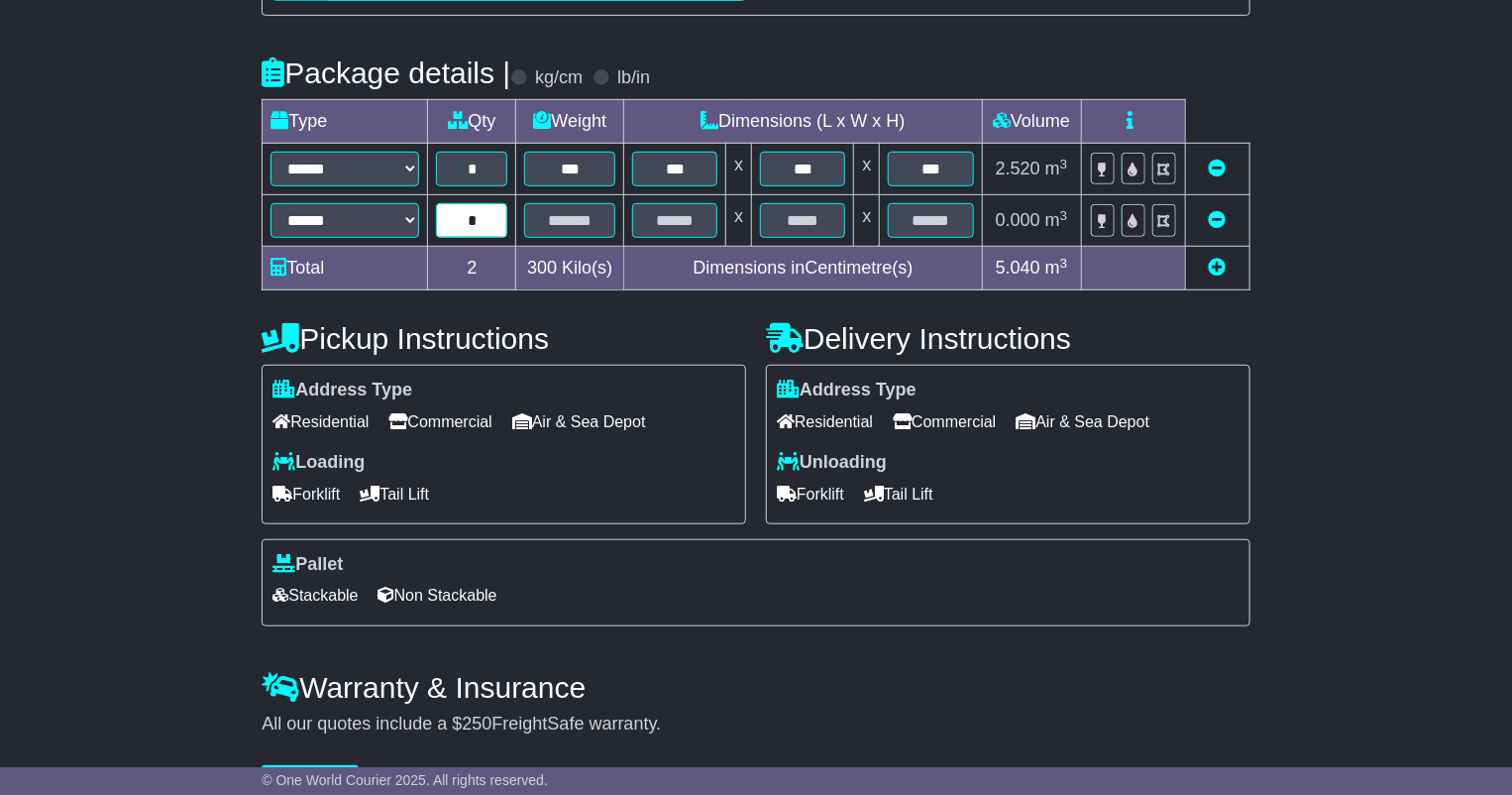type on "*" 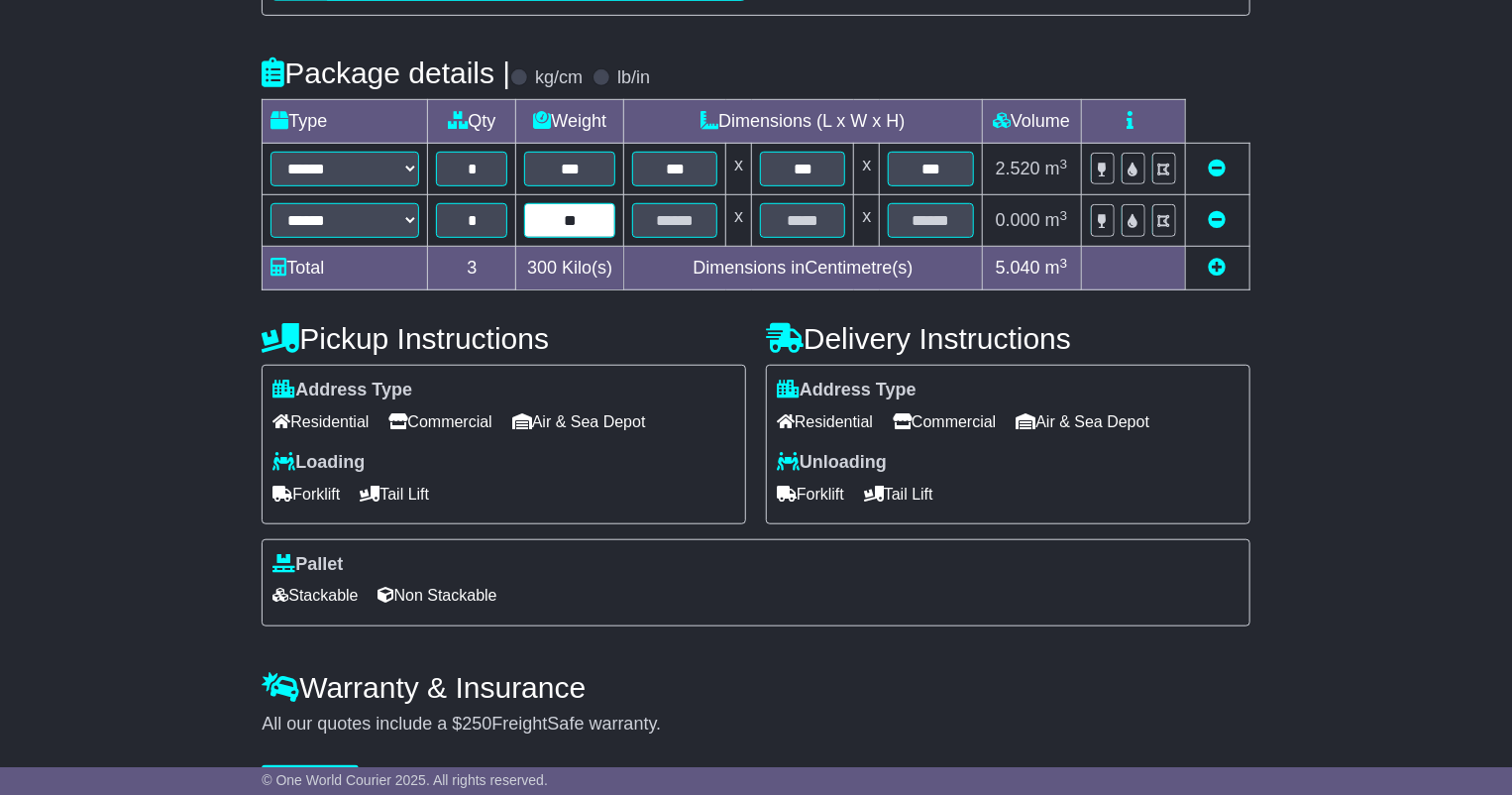 type on "**" 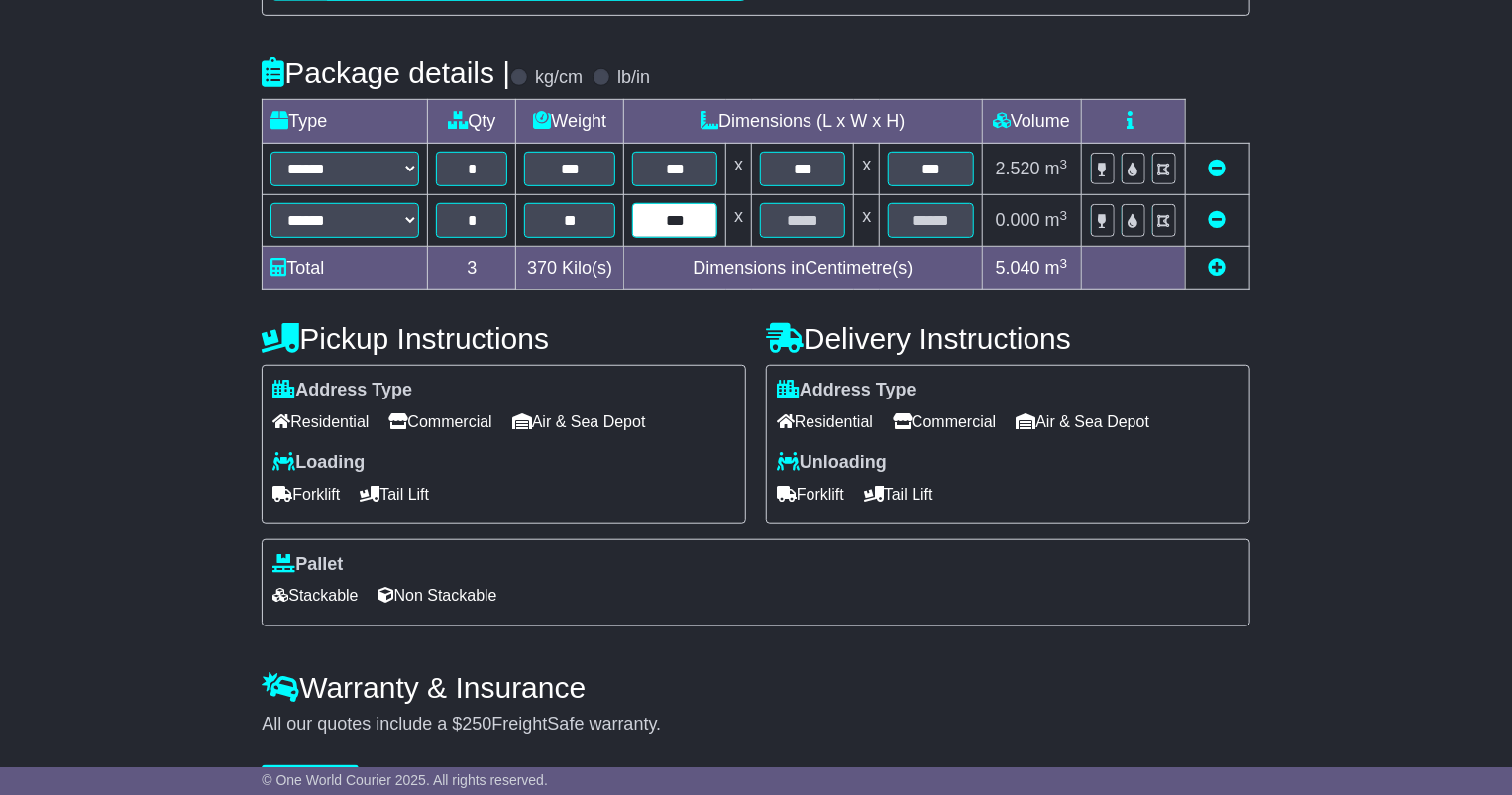type on "***" 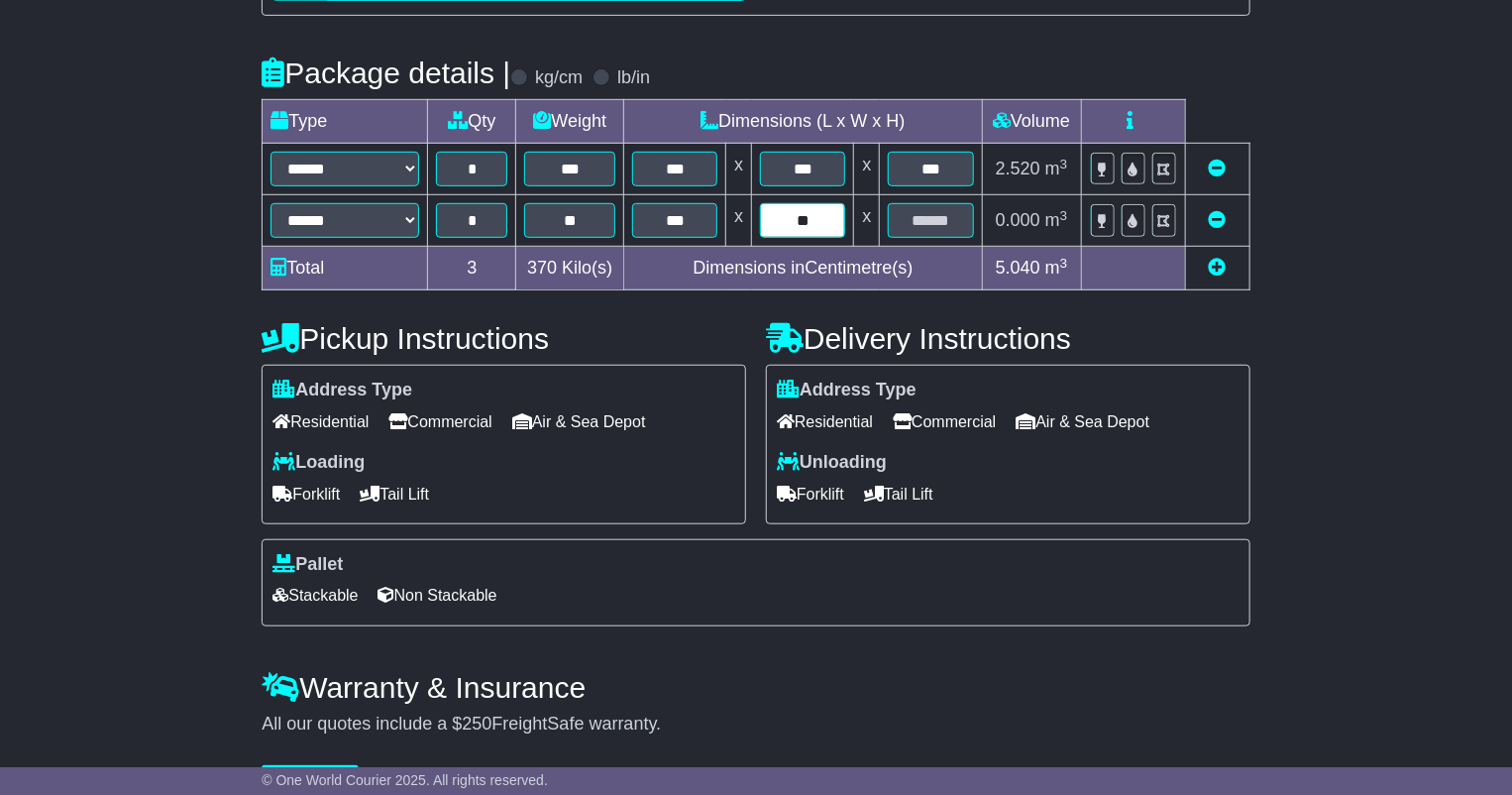 type on "**" 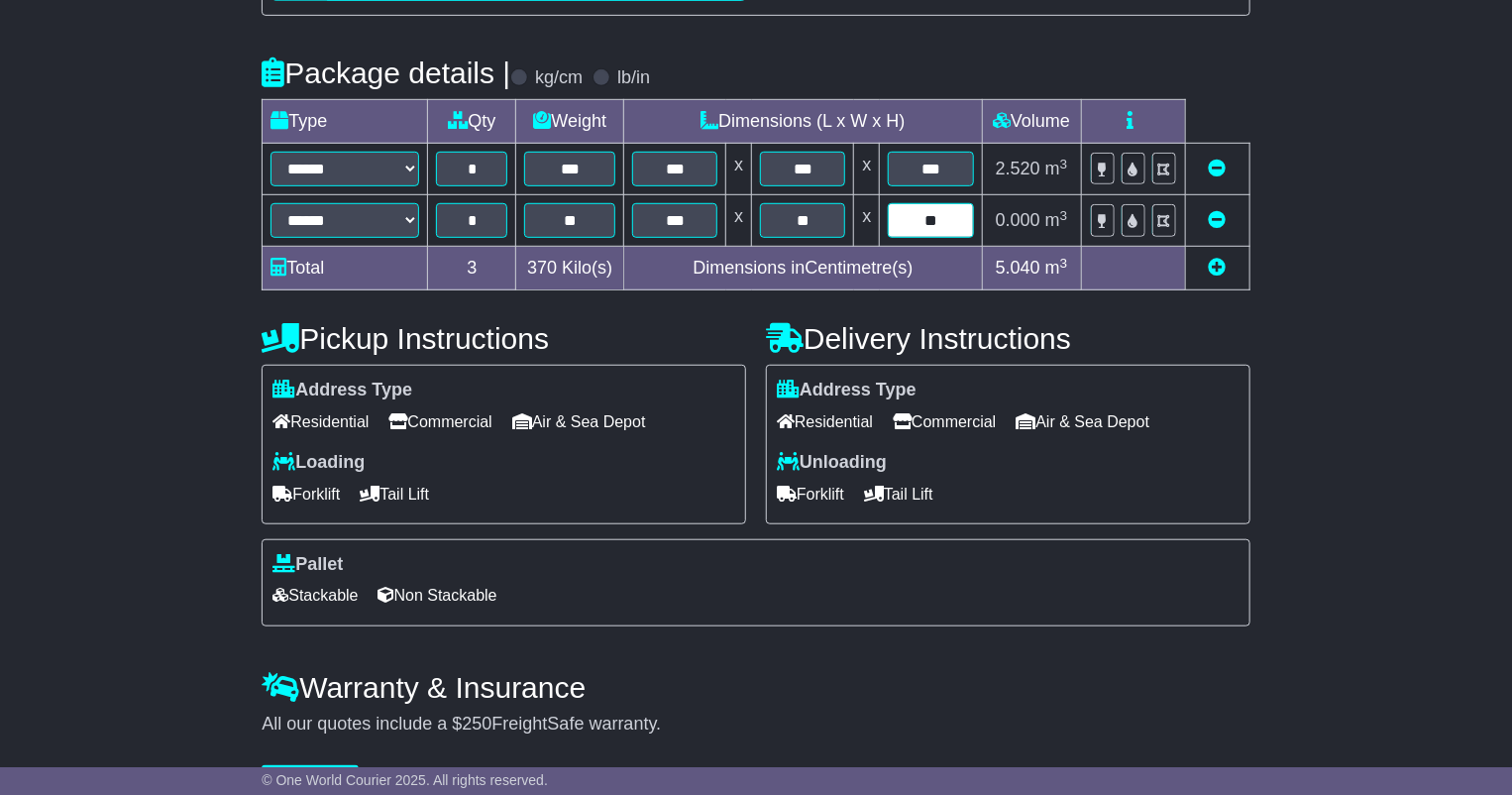 type on "**" 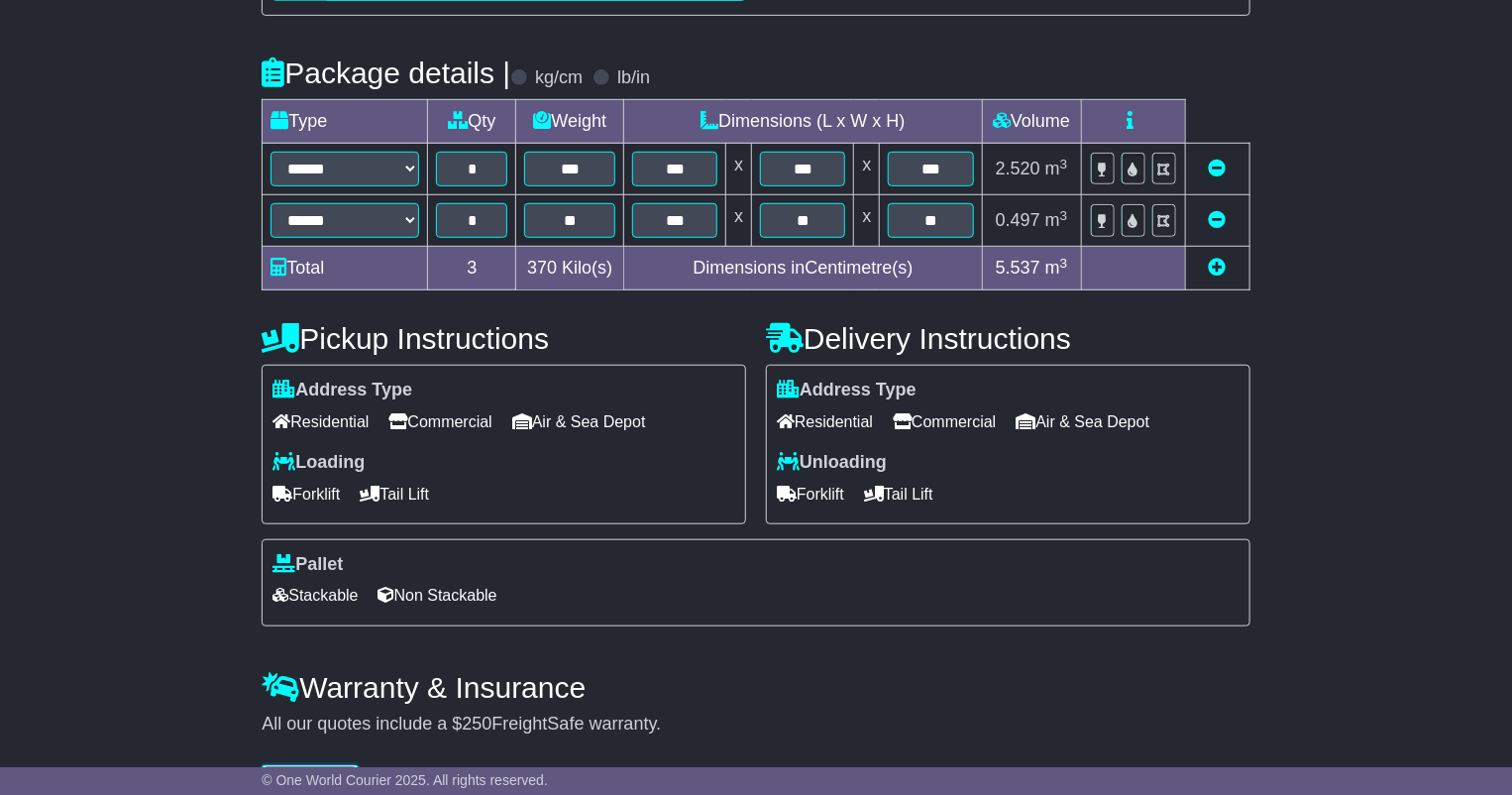 scroll, scrollTop: 468, scrollLeft: 0, axis: vertical 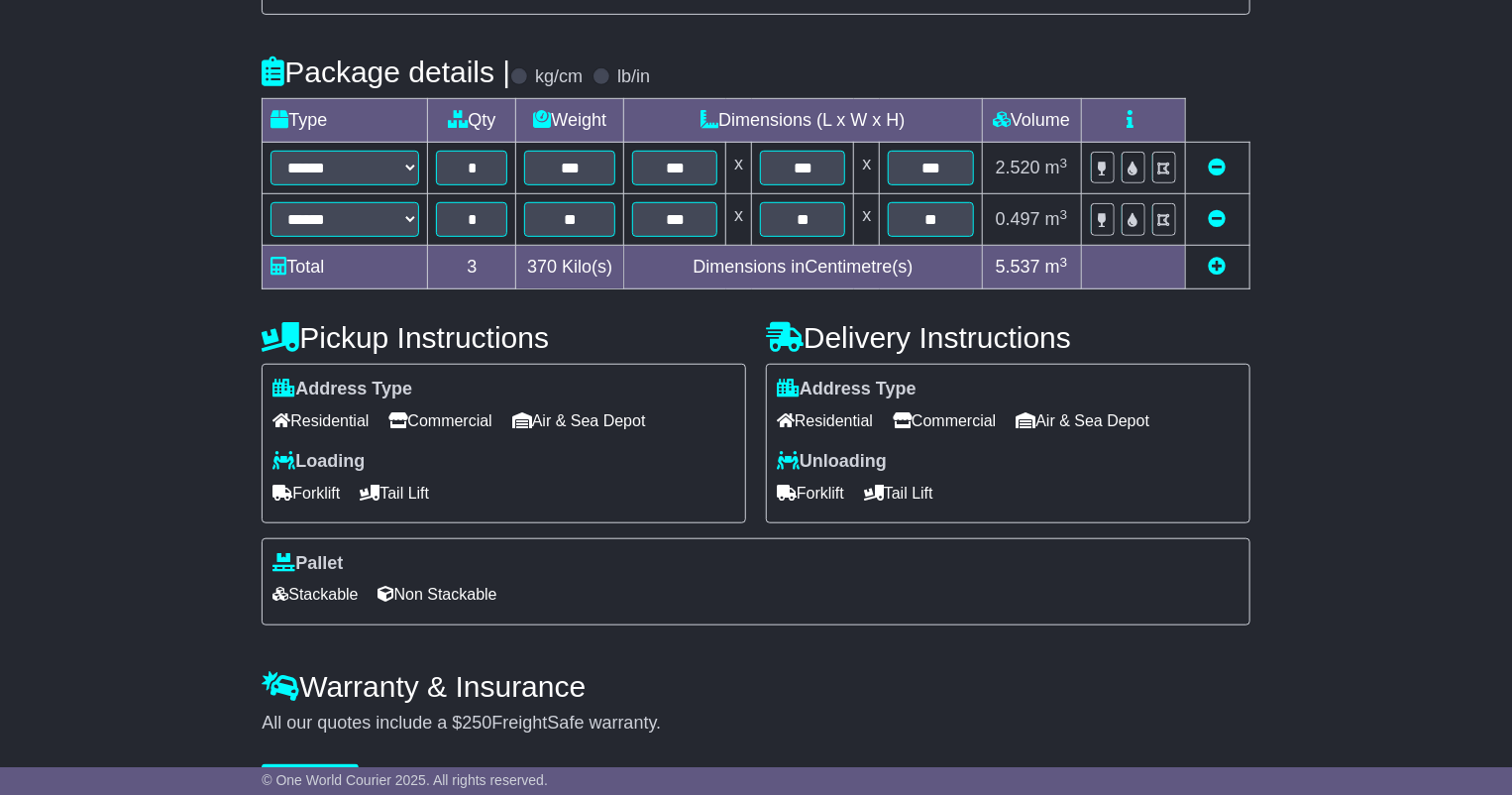 click on "Commercial" at bounding box center [944, 420] 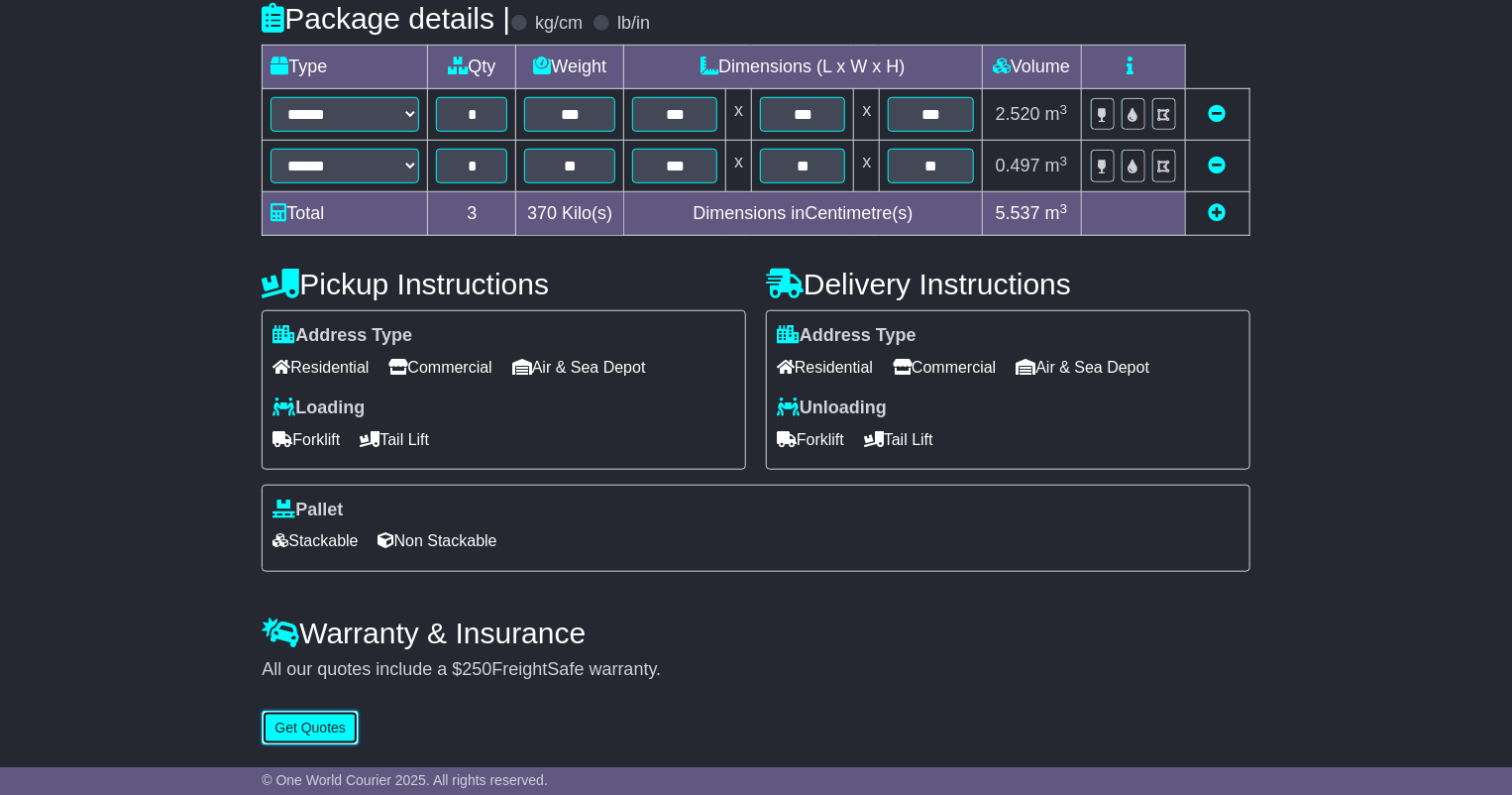 click on "Get Quotes" at bounding box center [310, 728] 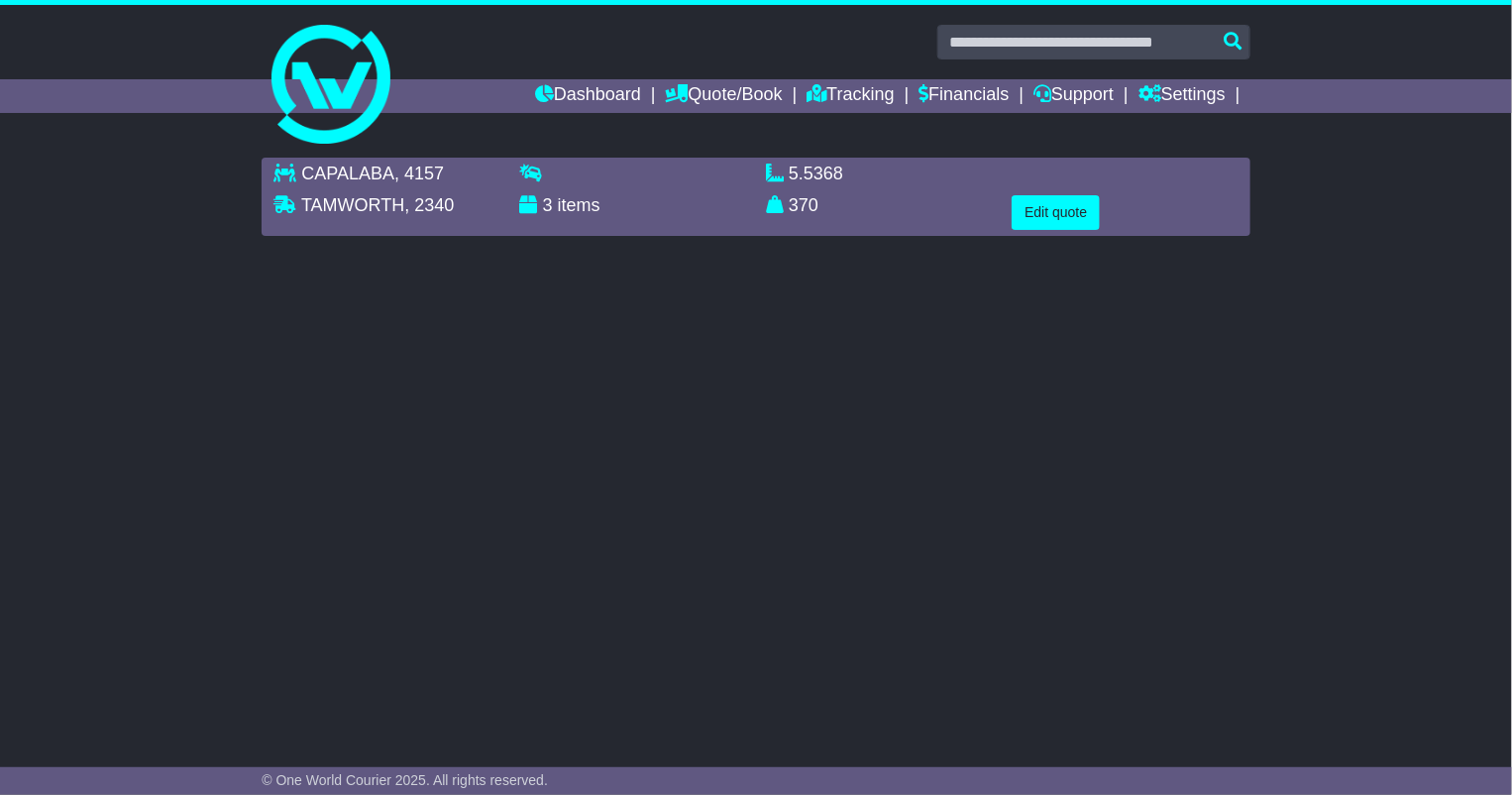 scroll, scrollTop: 0, scrollLeft: 0, axis: both 